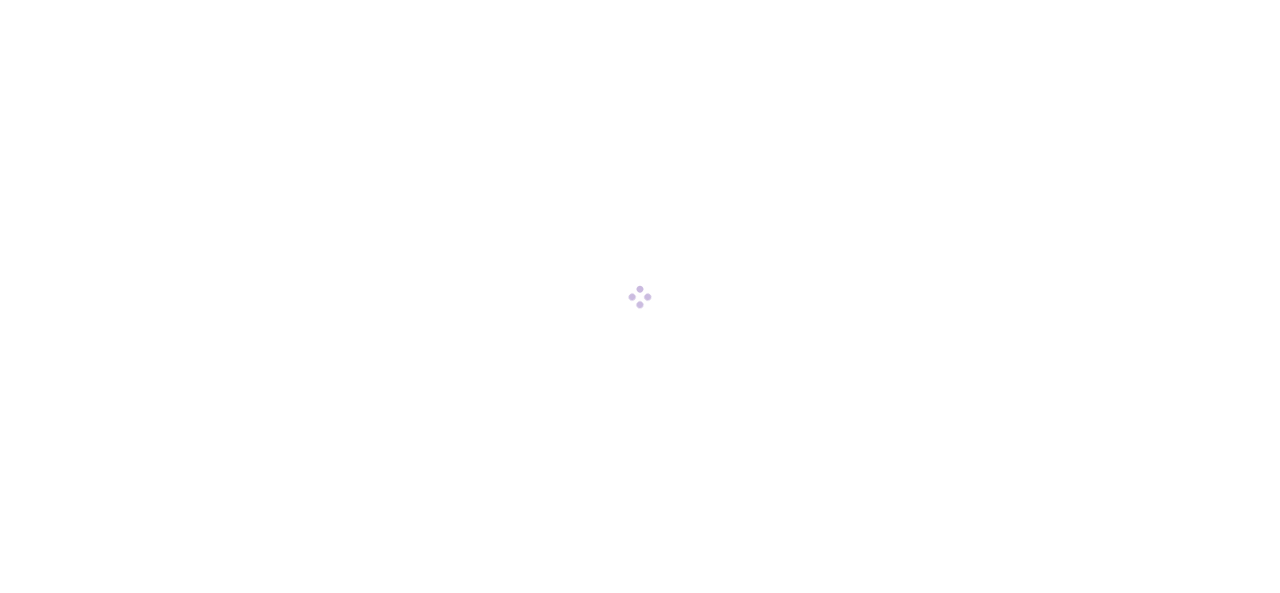 scroll, scrollTop: 0, scrollLeft: 0, axis: both 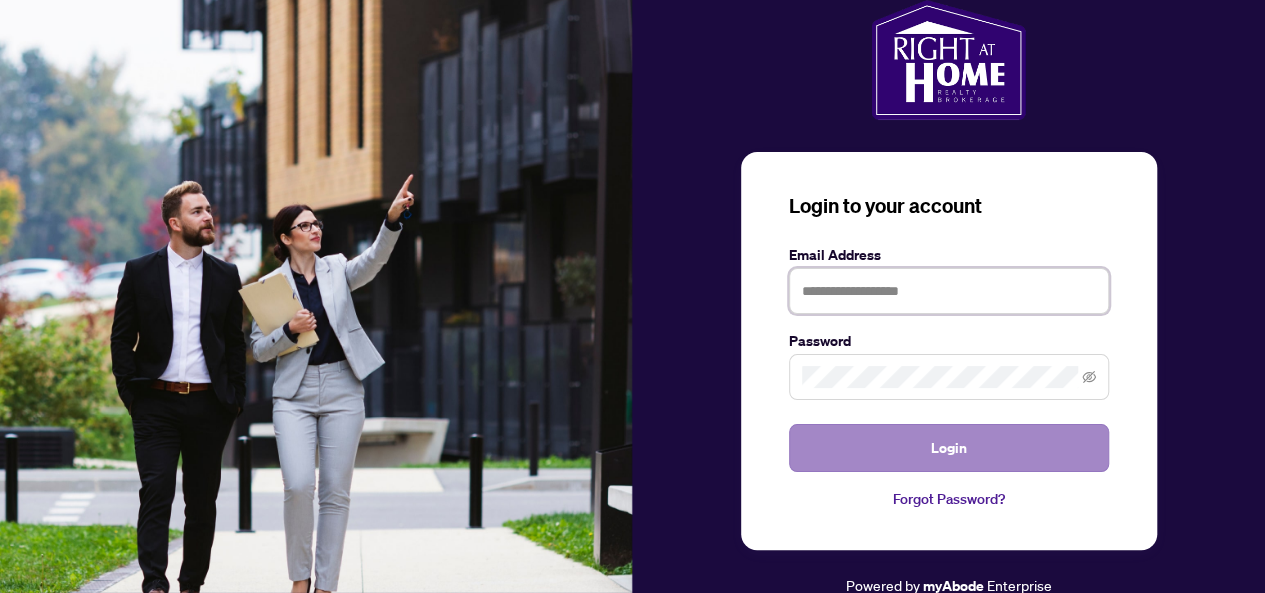 type on "**********" 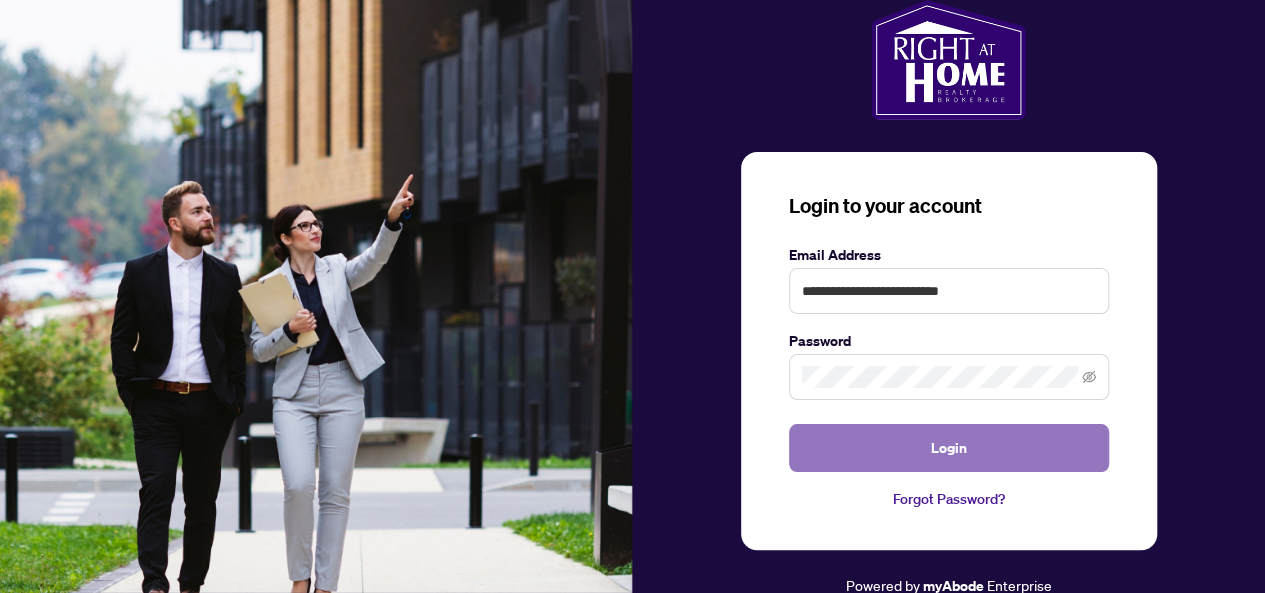 click on "Login" at bounding box center [949, 448] 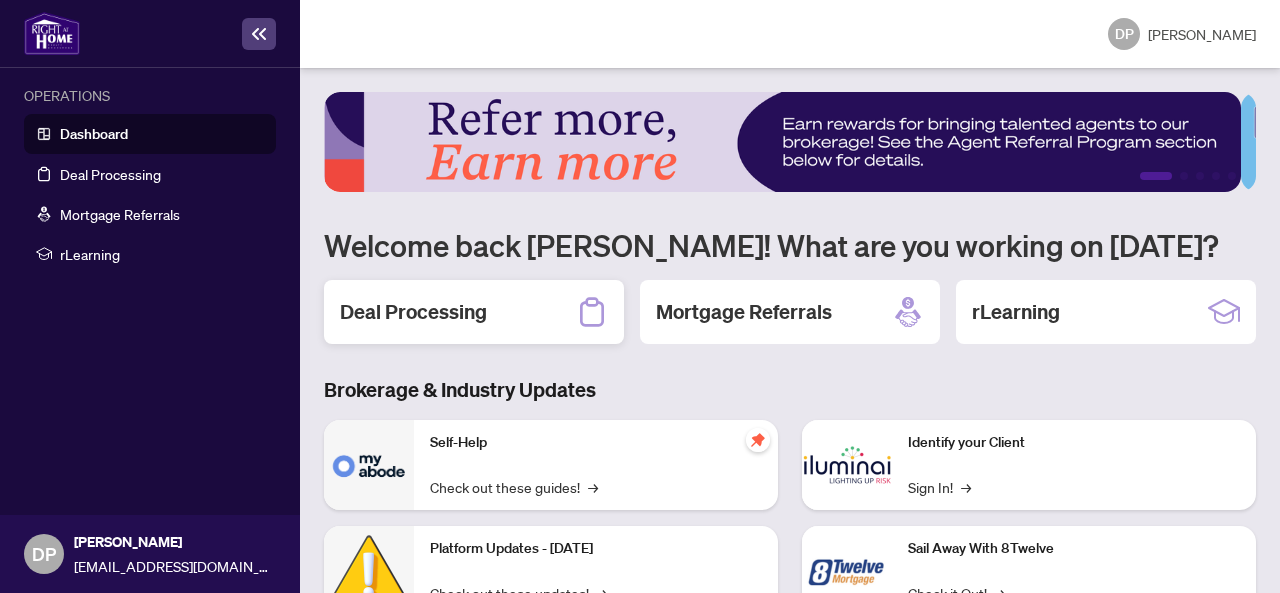 click on "Deal Processing" at bounding box center [413, 312] 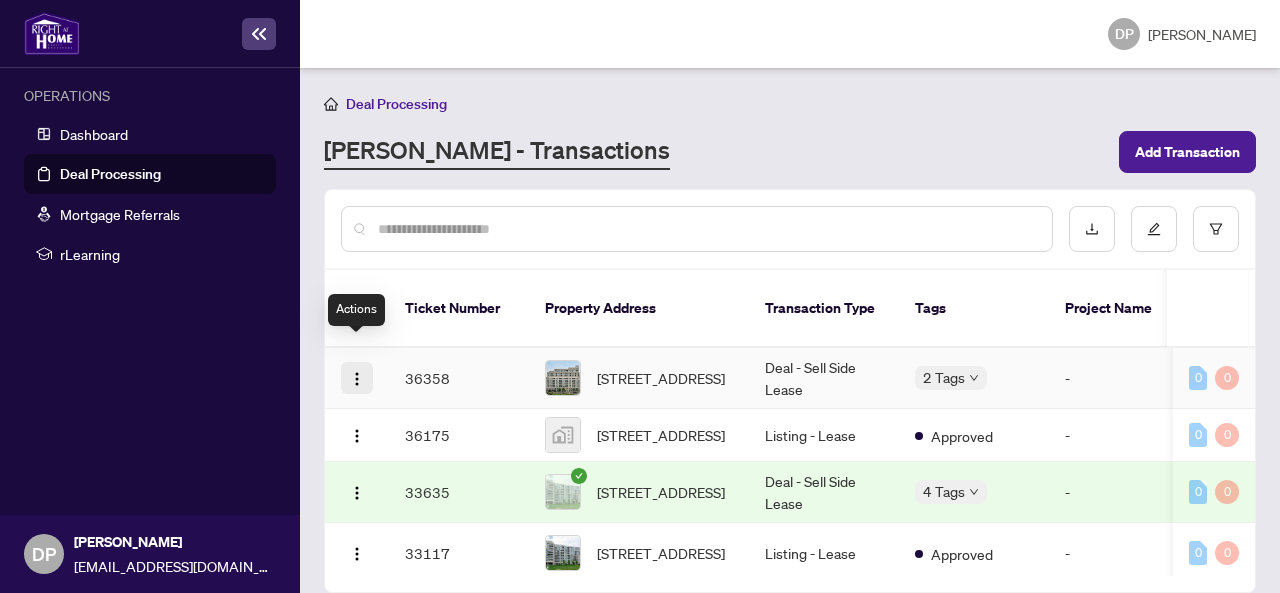 click at bounding box center [357, 379] 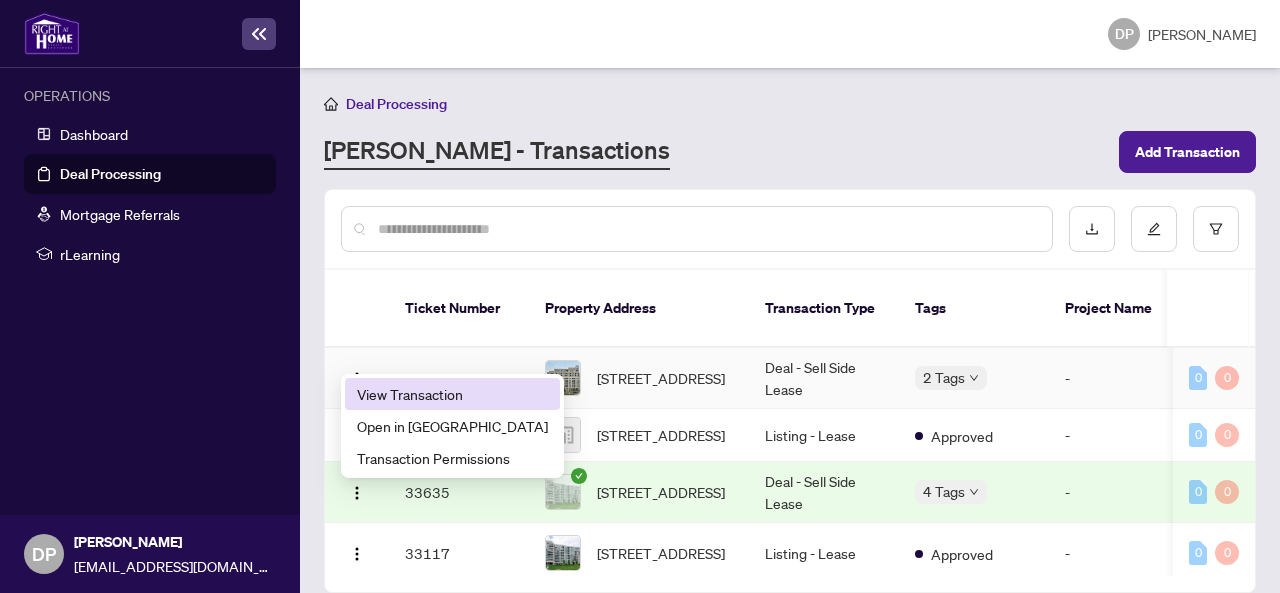 click on "View Transaction" at bounding box center [452, 394] 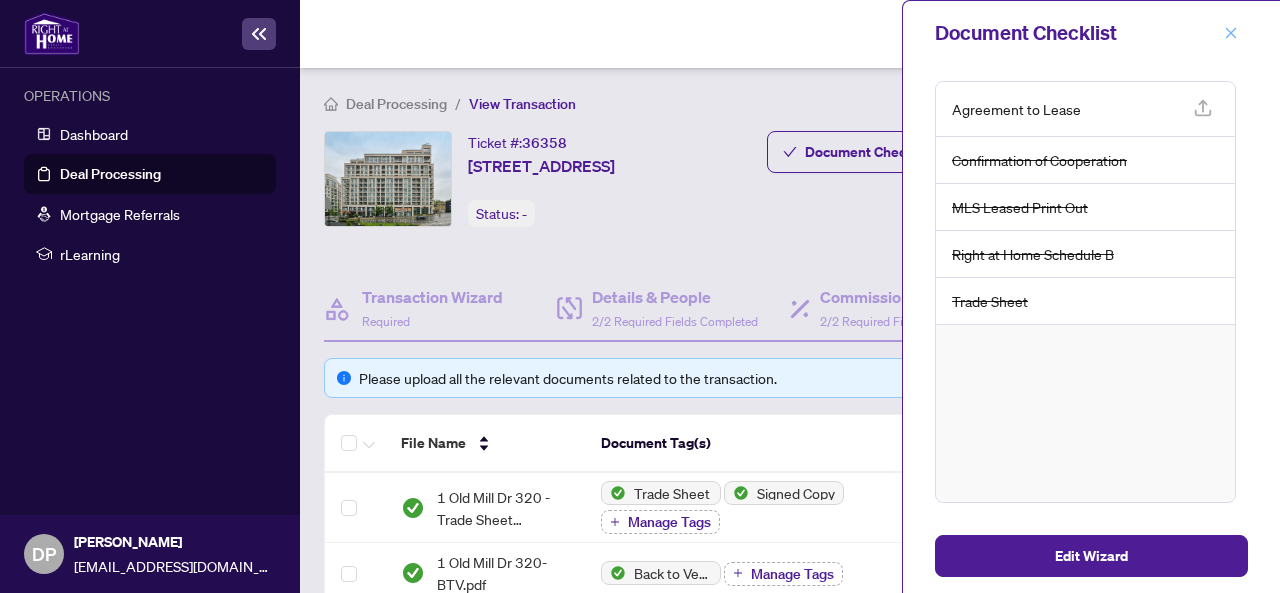 click 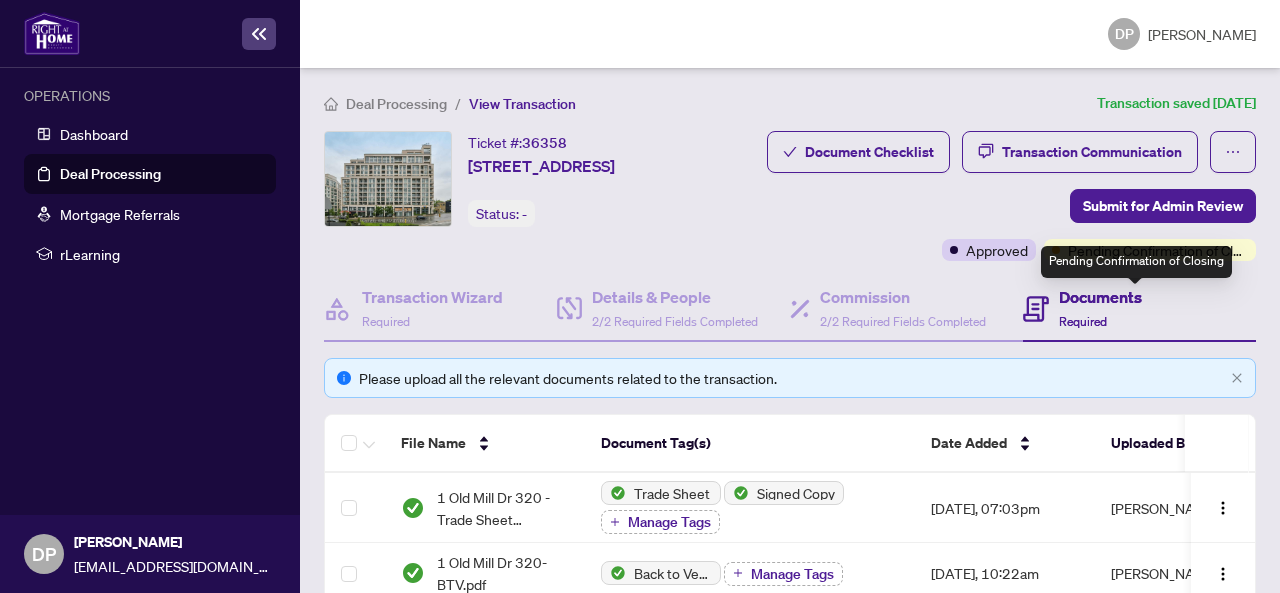 click on "Pending Confirmation of Closing" at bounding box center [1158, 250] 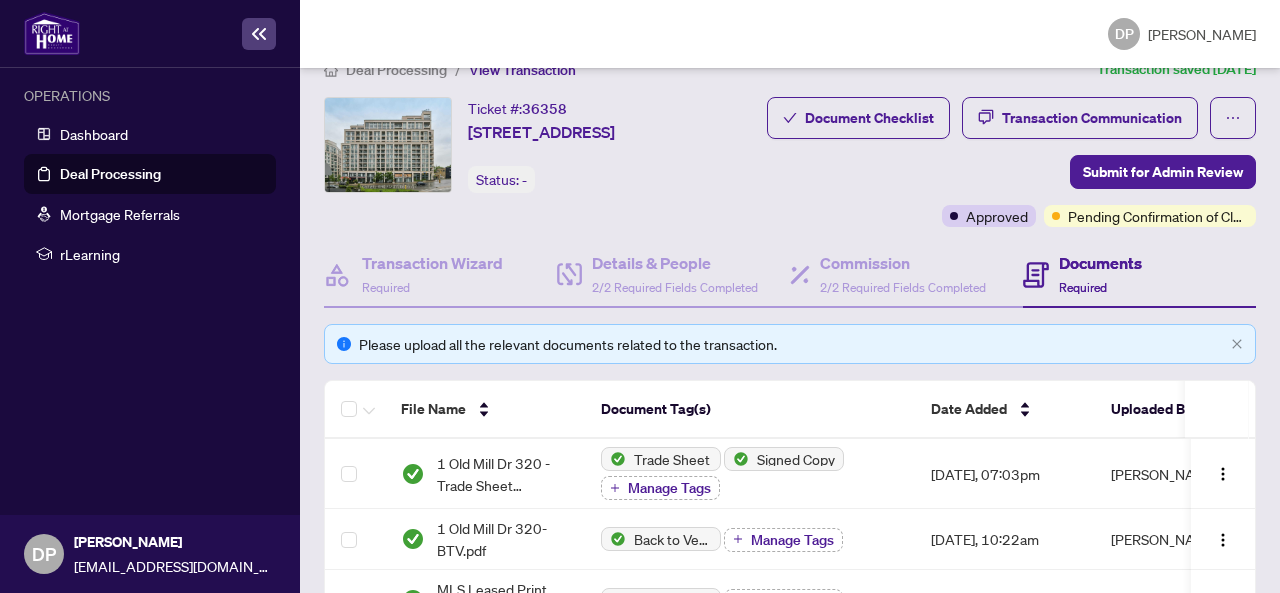 scroll, scrollTop: 21, scrollLeft: 0, axis: vertical 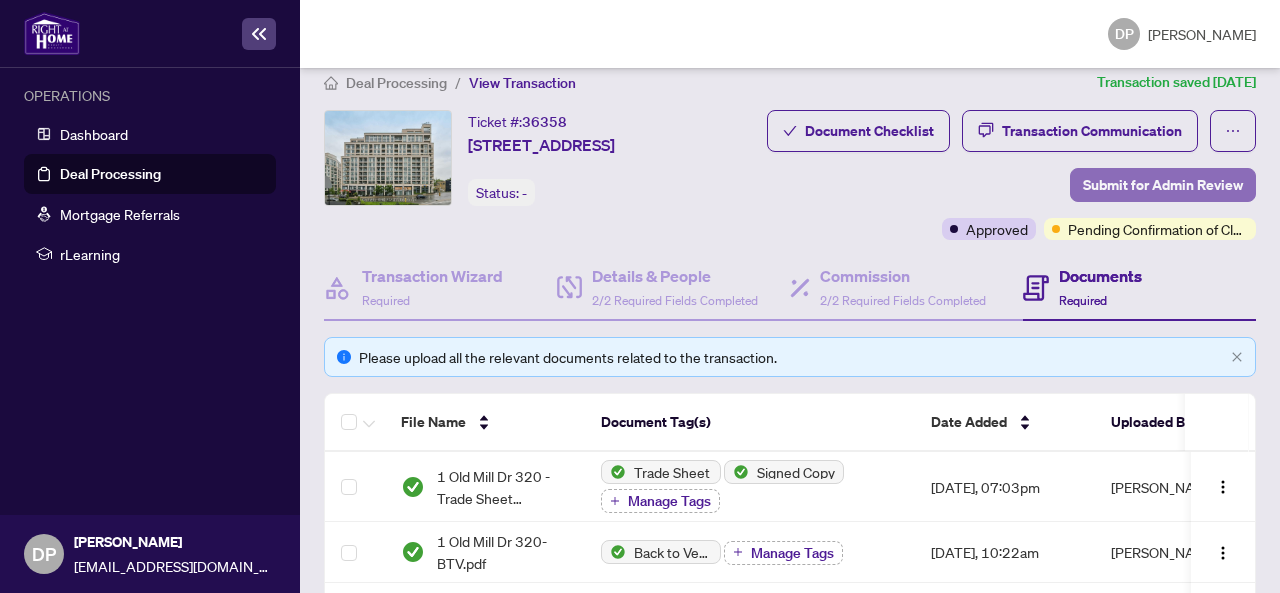 click on "Submit for Admin Review" at bounding box center (1163, 185) 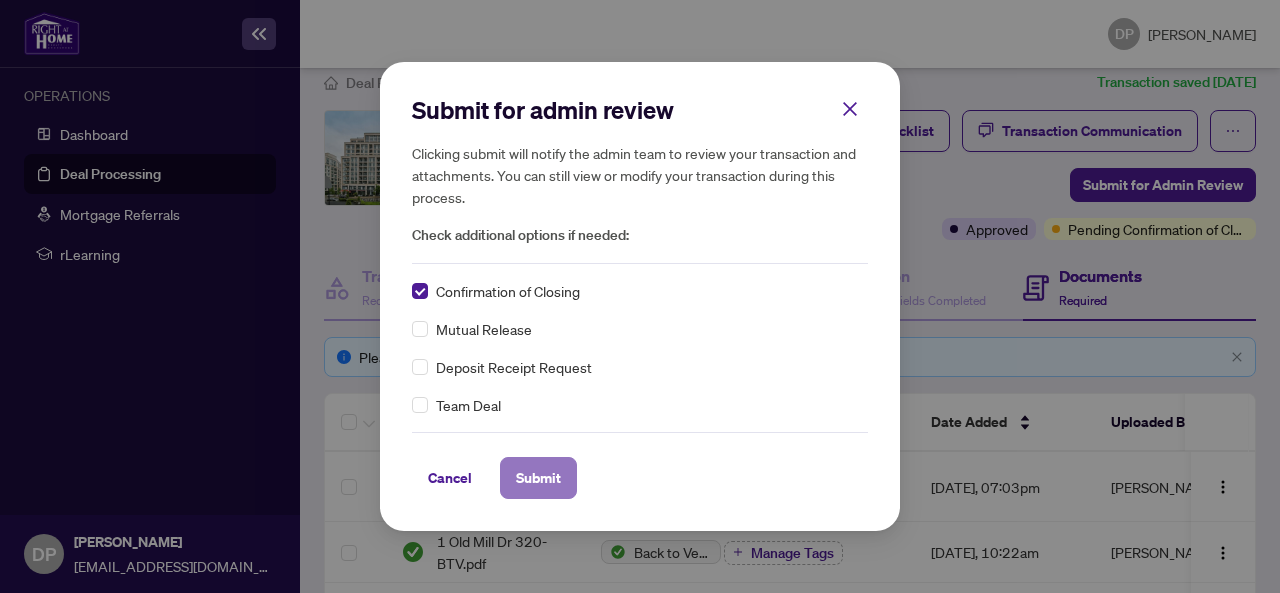 click on "Submit" at bounding box center [538, 478] 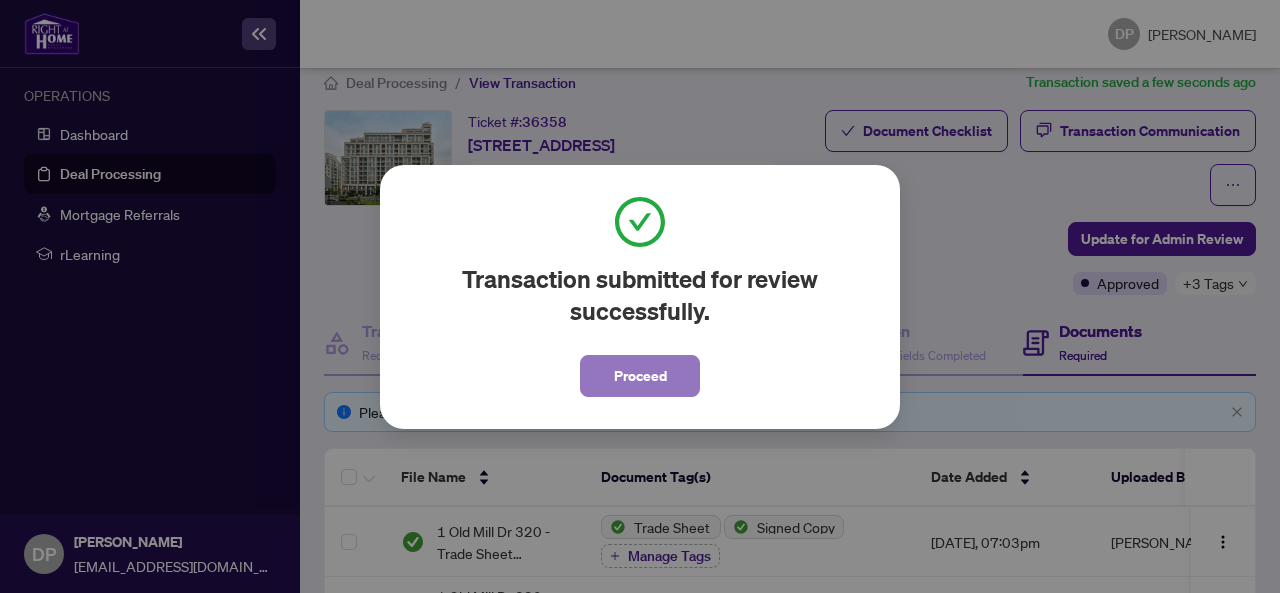 click on "Proceed" at bounding box center [640, 376] 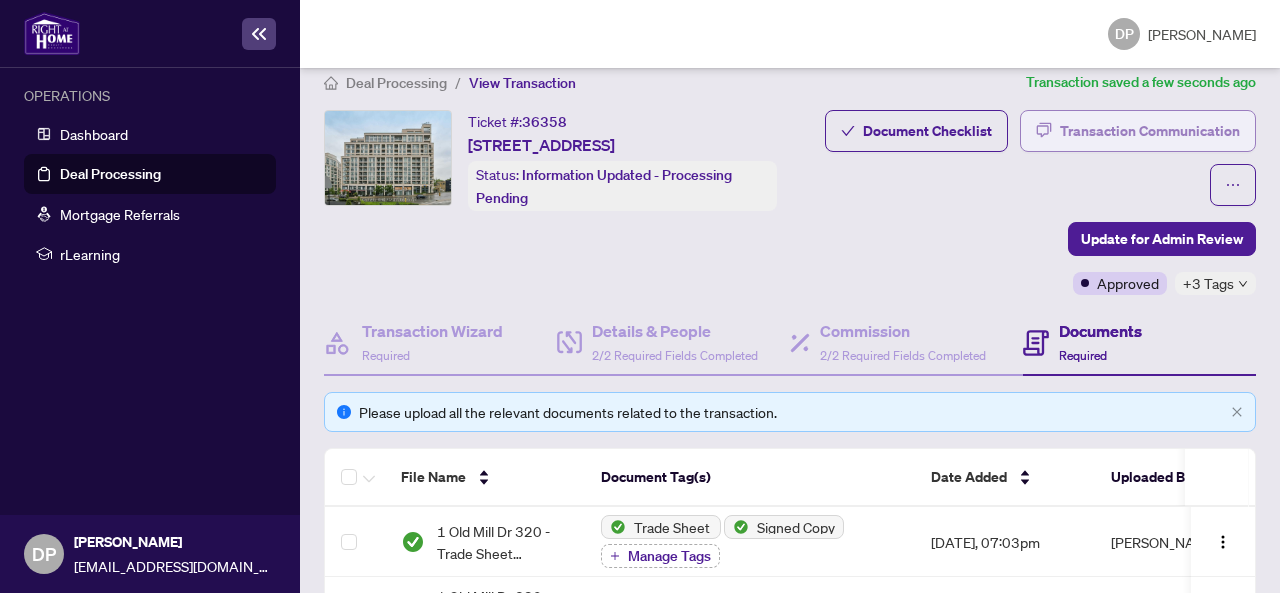 click on "Transaction Communication" at bounding box center [1150, 131] 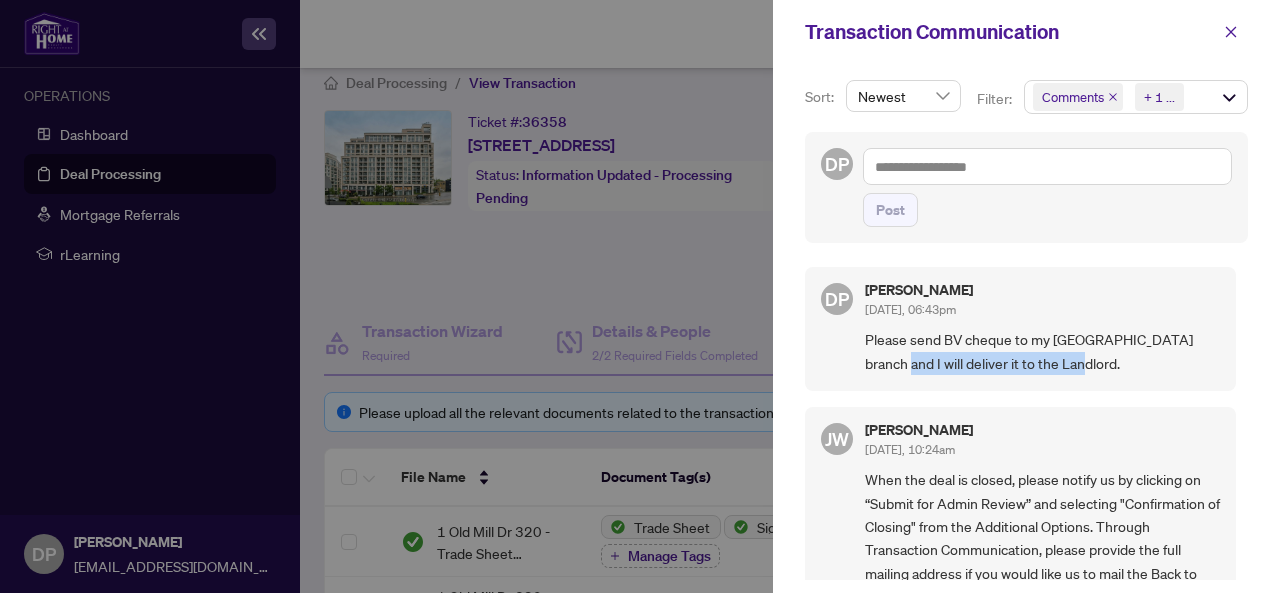 drag, startPoint x: 1242, startPoint y: 343, endPoint x: 1240, endPoint y: 361, distance: 18.110771 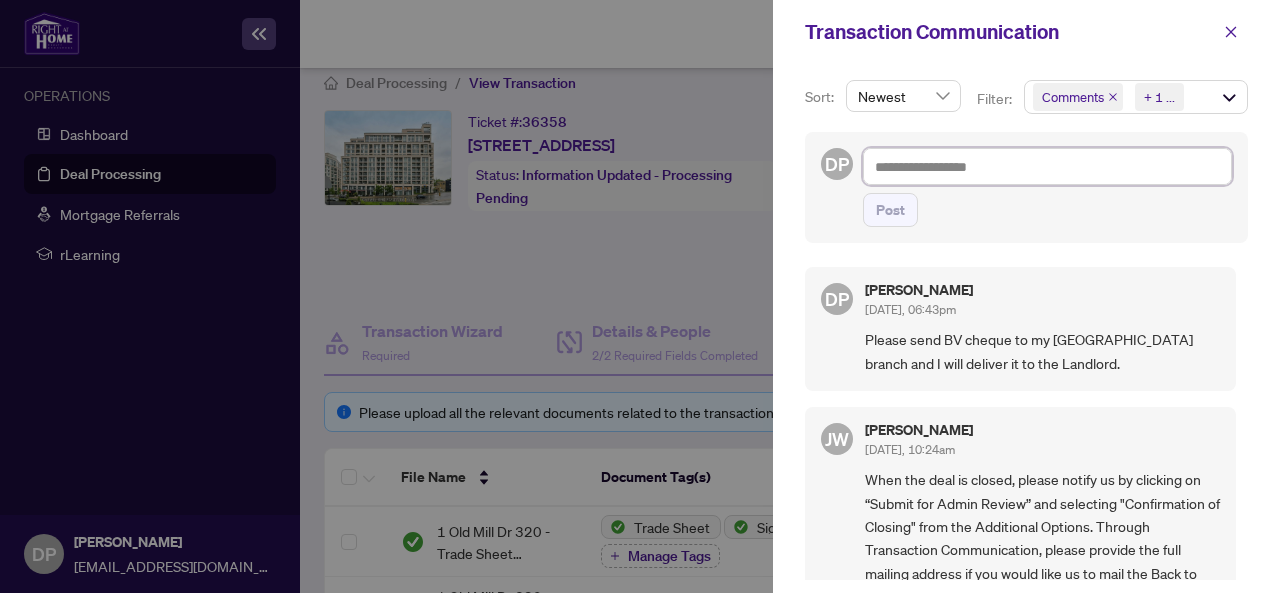 click at bounding box center (1047, 166) 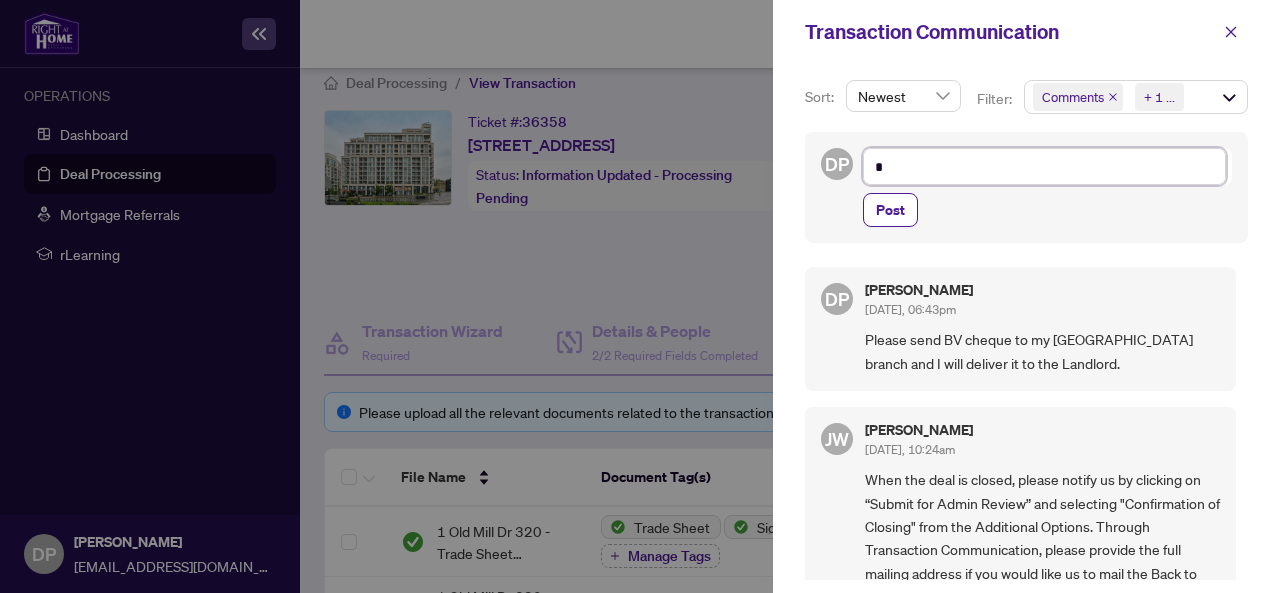 type on "**" 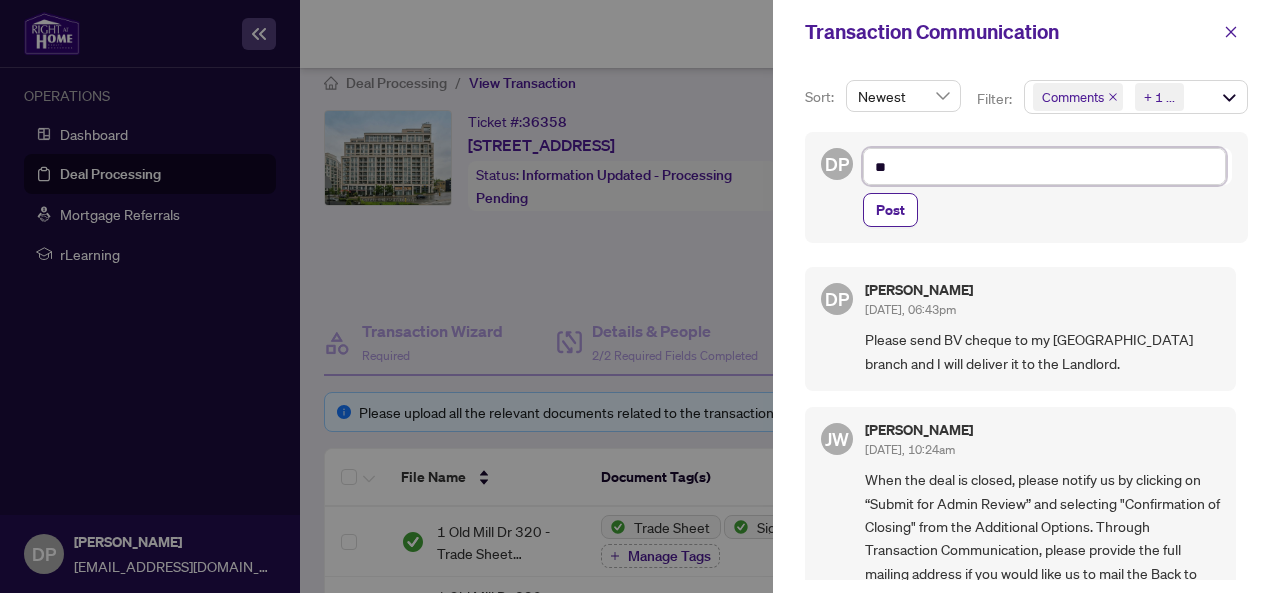 type on "***" 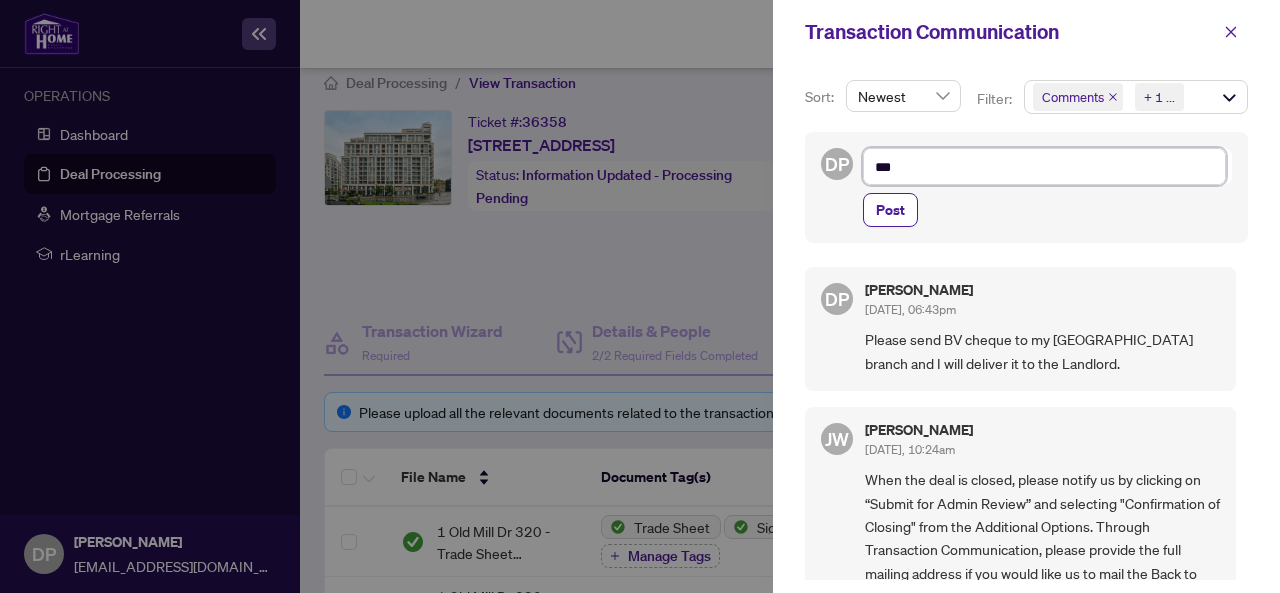 type on "****" 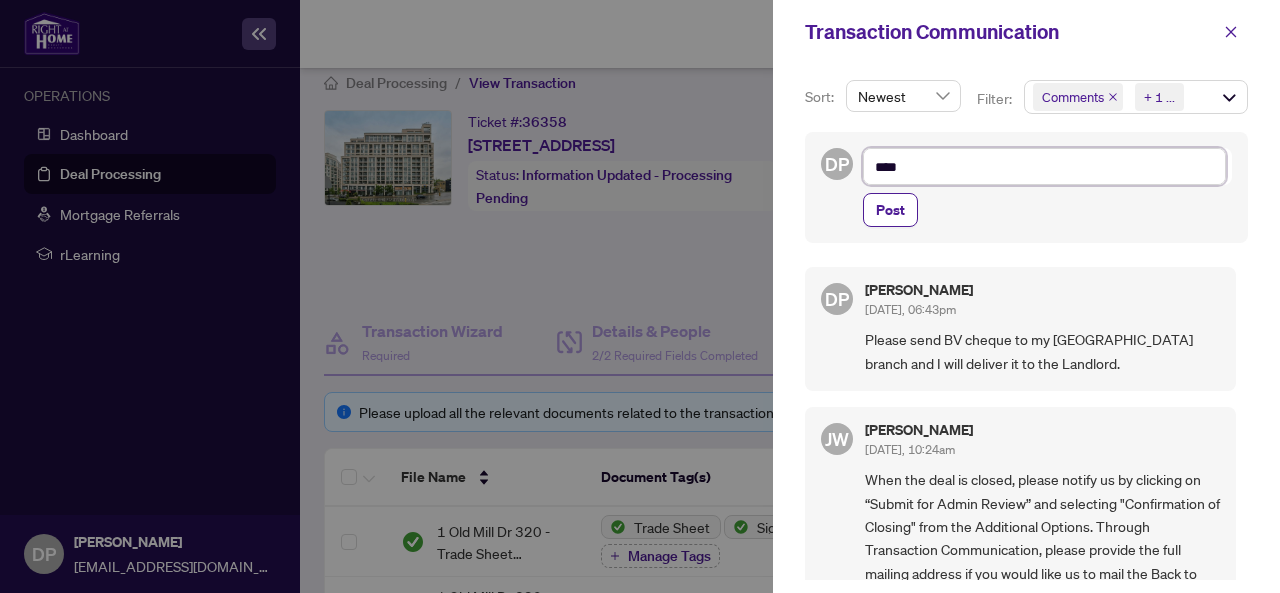 type on "***" 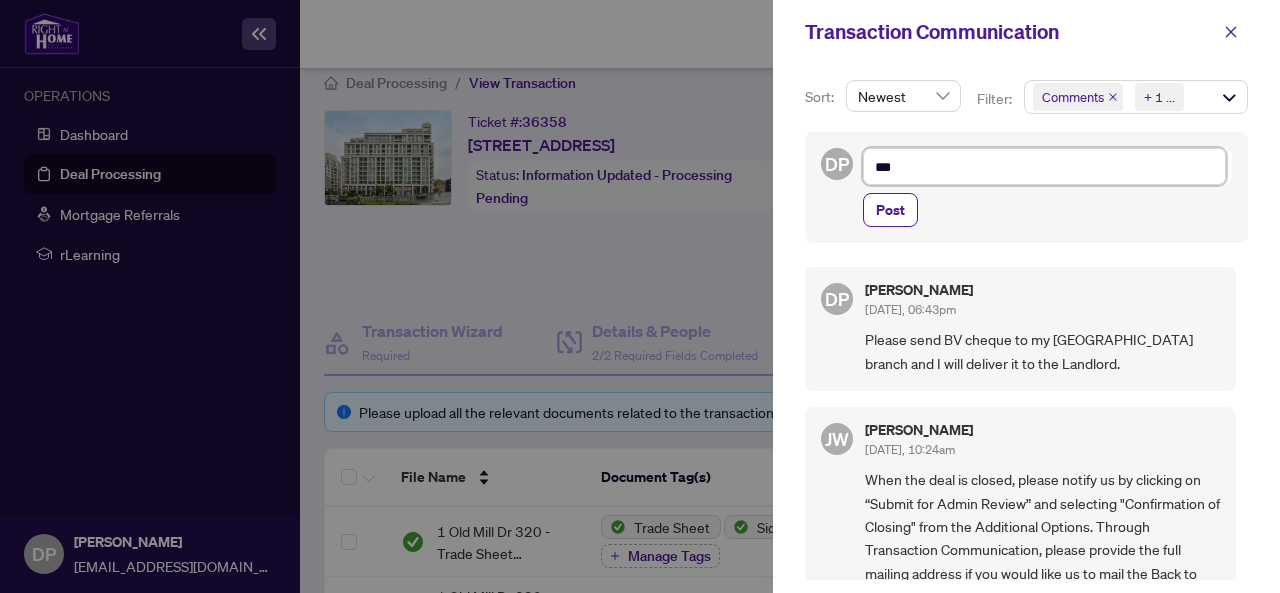 type on "**" 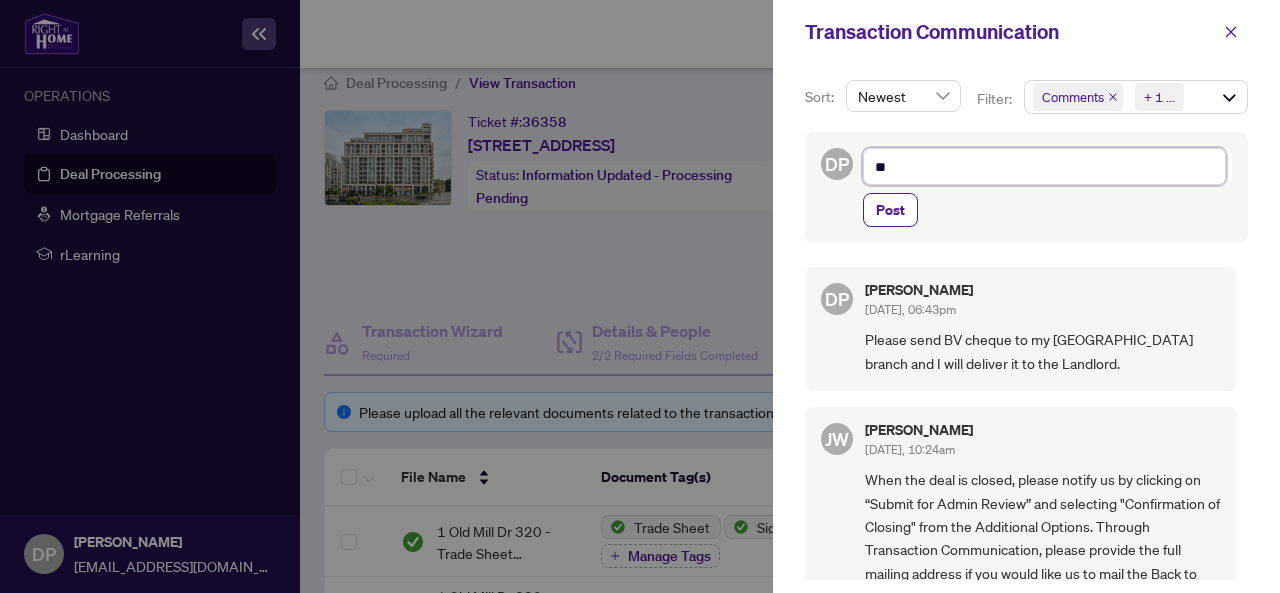type on "*" 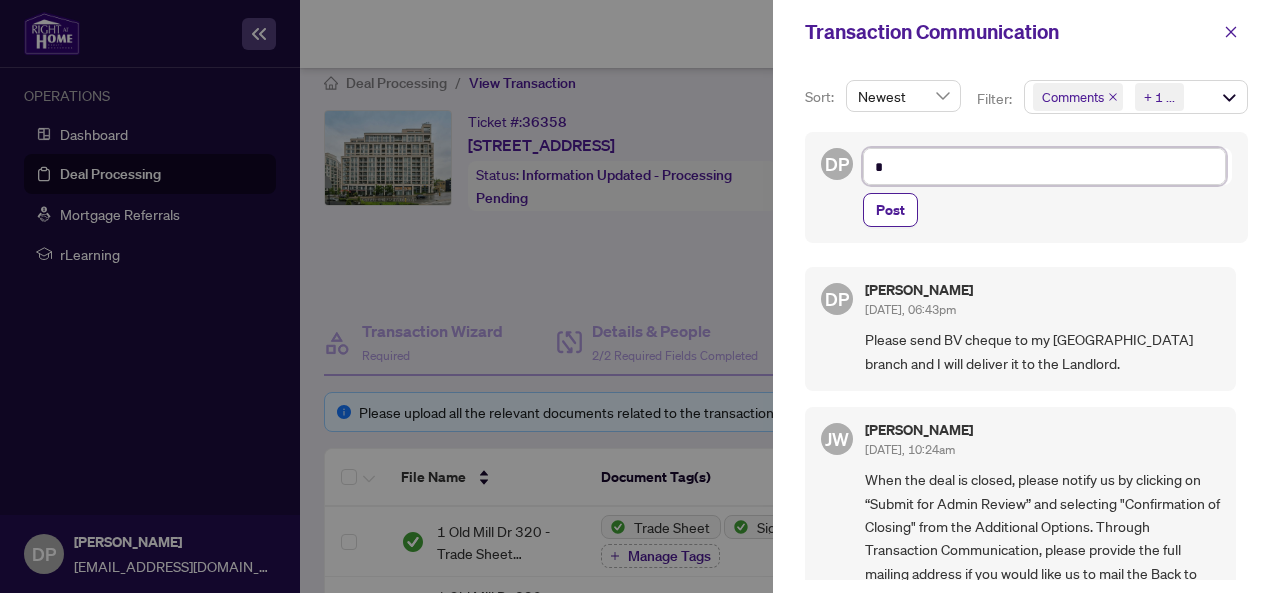 type on "*" 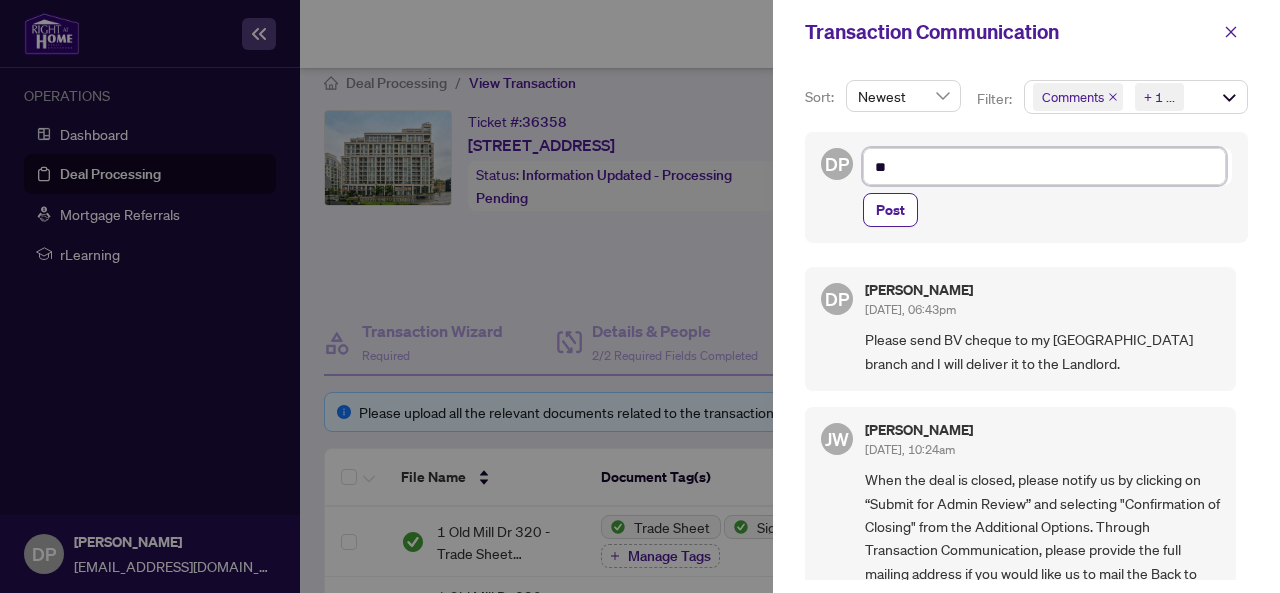 type on "***" 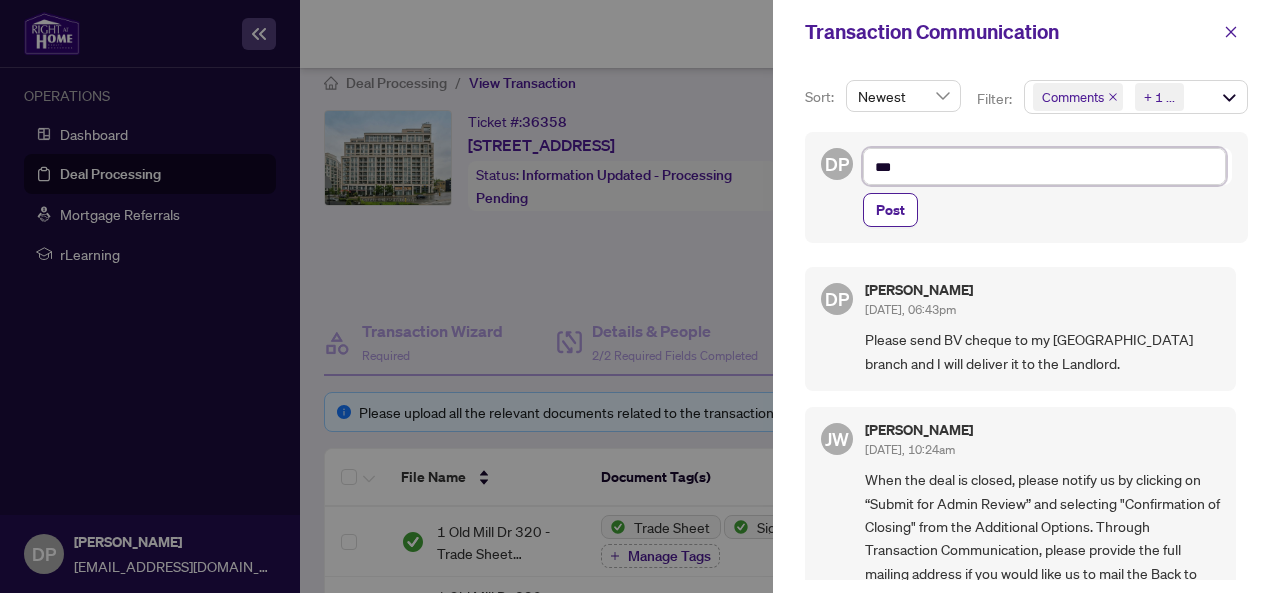 type on "****" 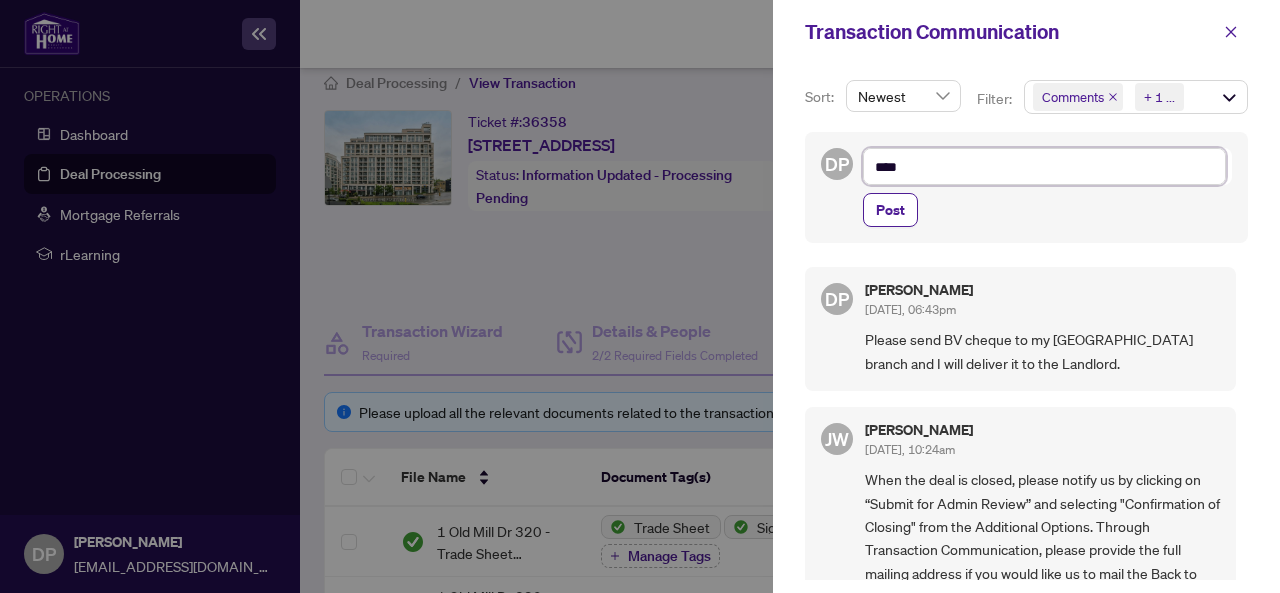 type on "****" 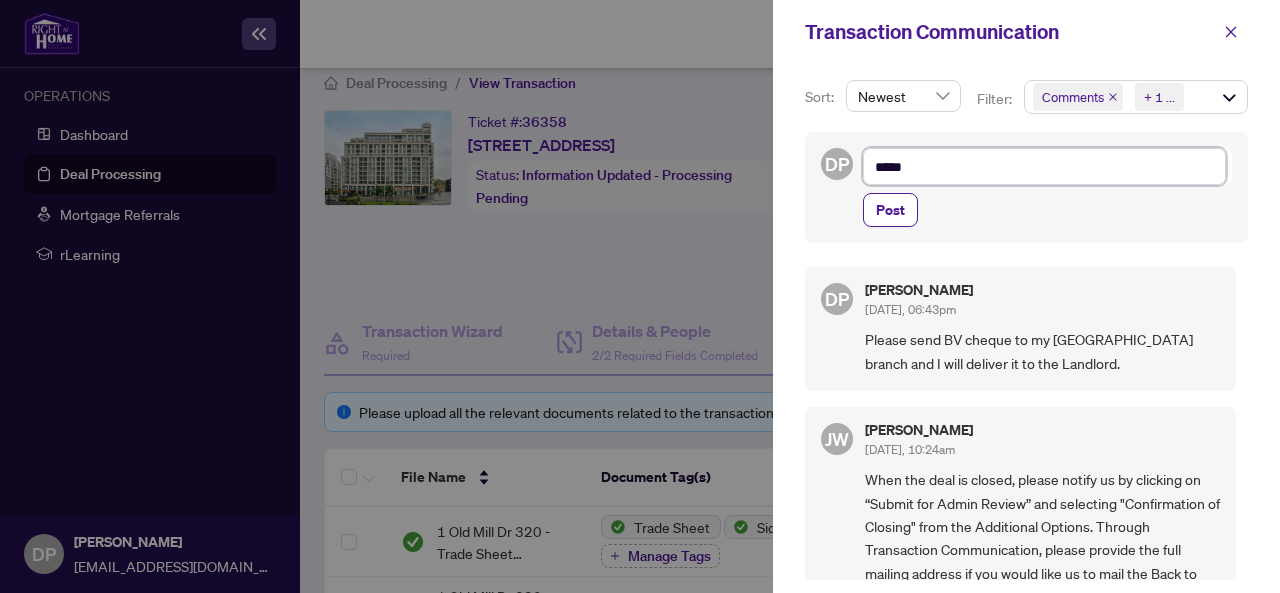 type on "******" 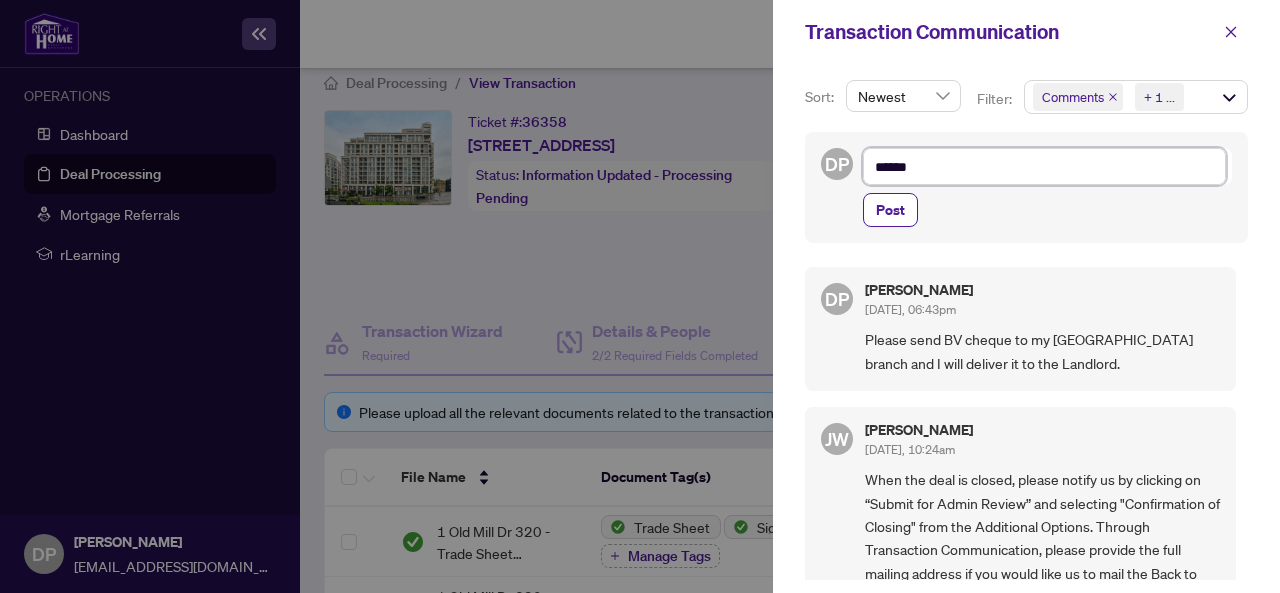type on "******" 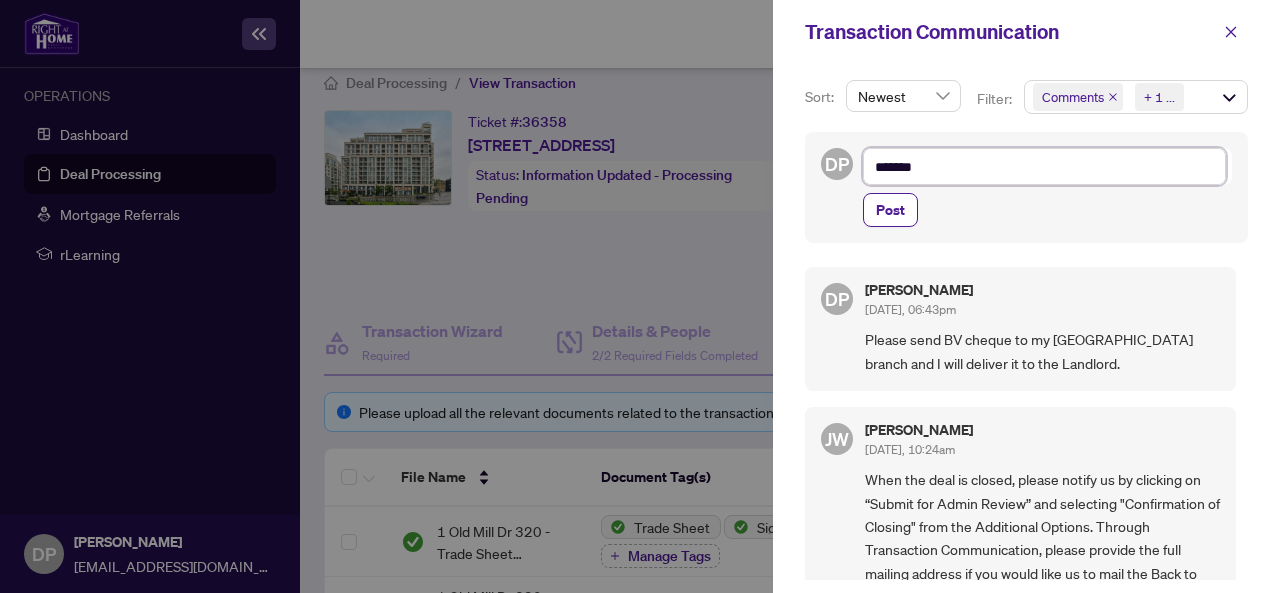 type on "********" 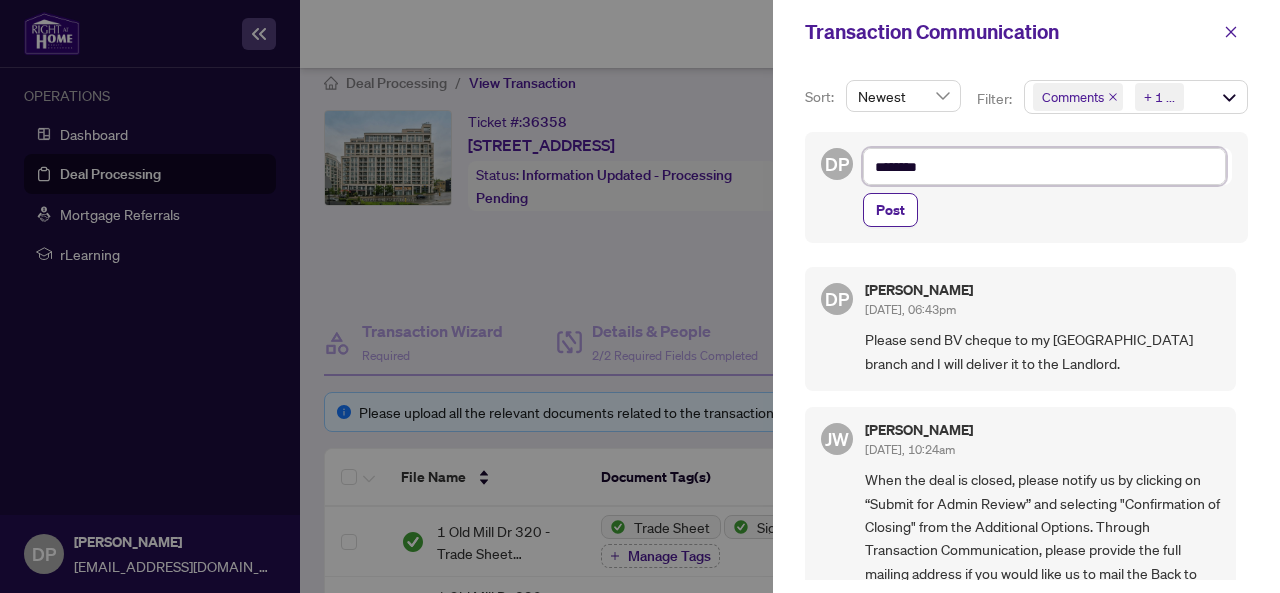 type on "*********" 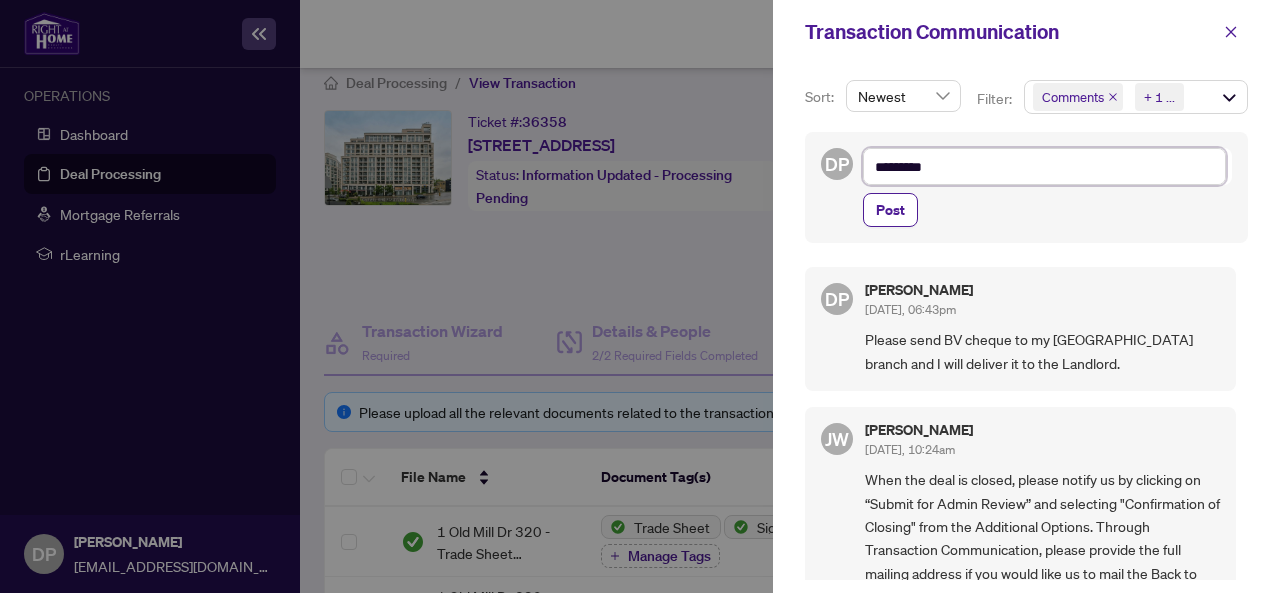 type on "**********" 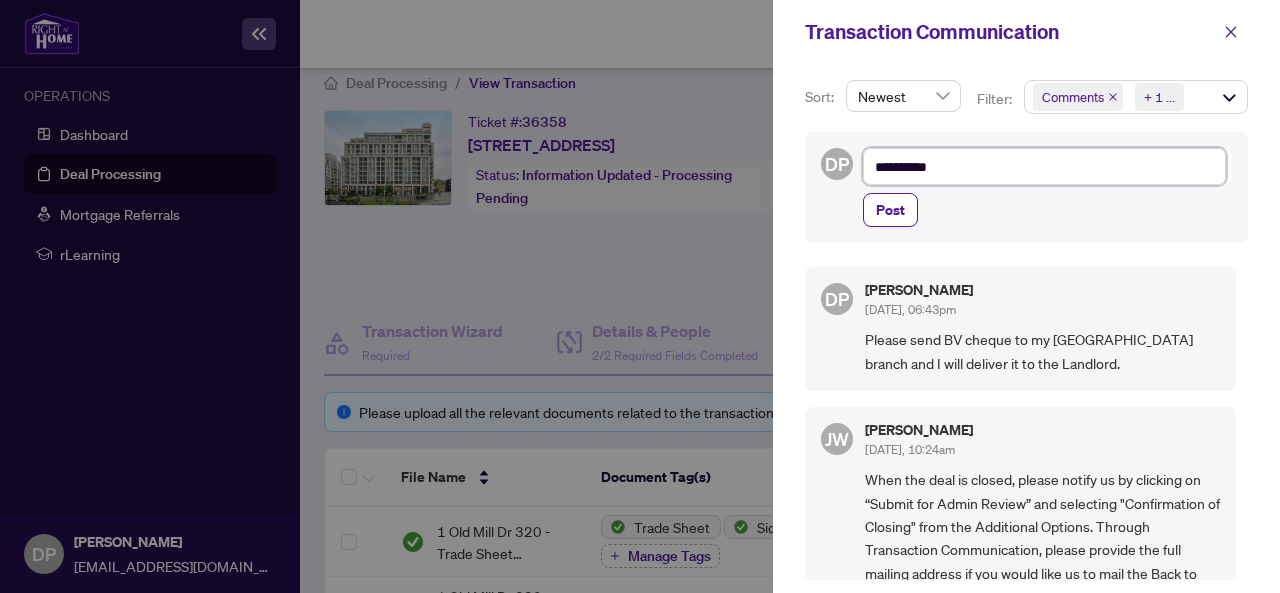 type on "**********" 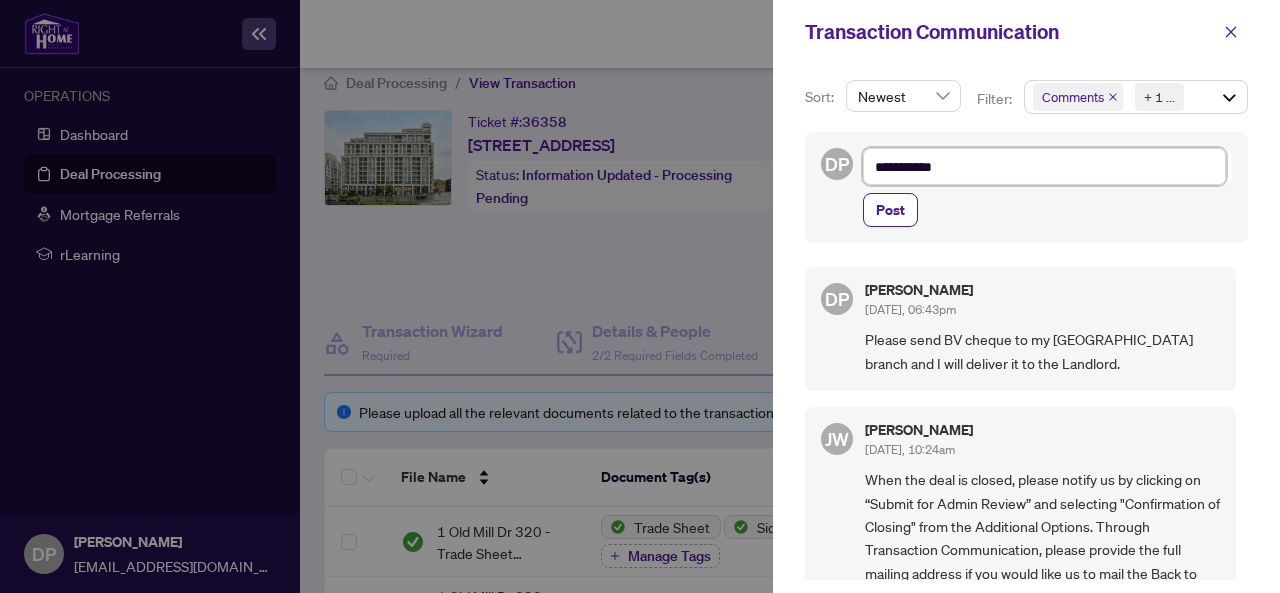 type on "**********" 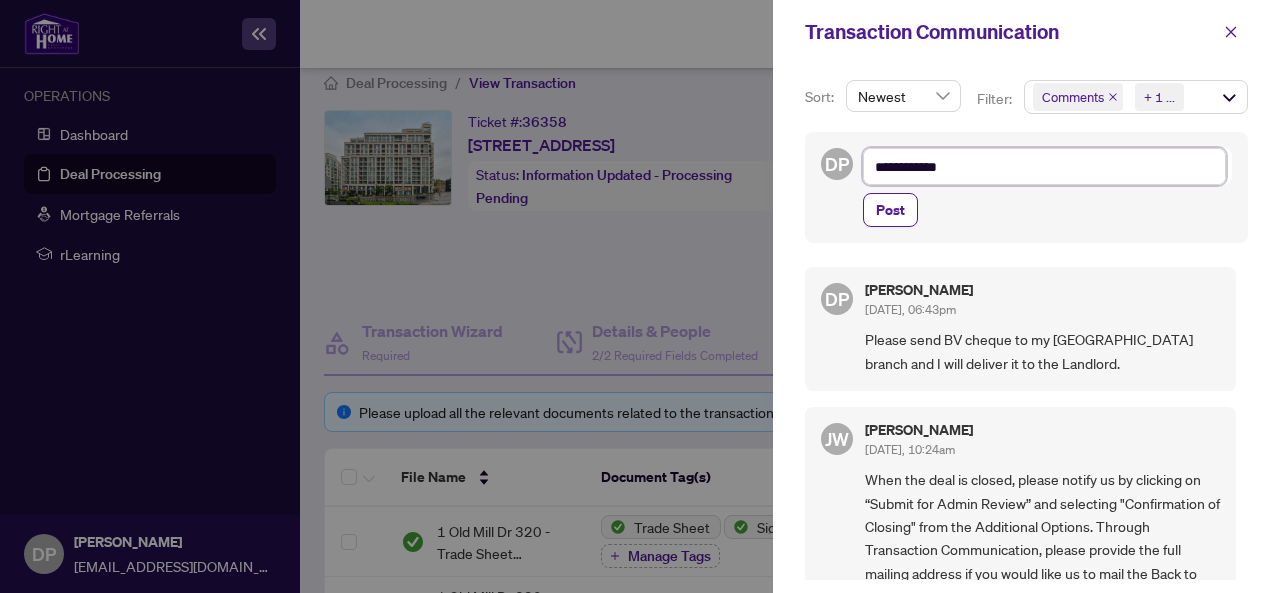 type on "**********" 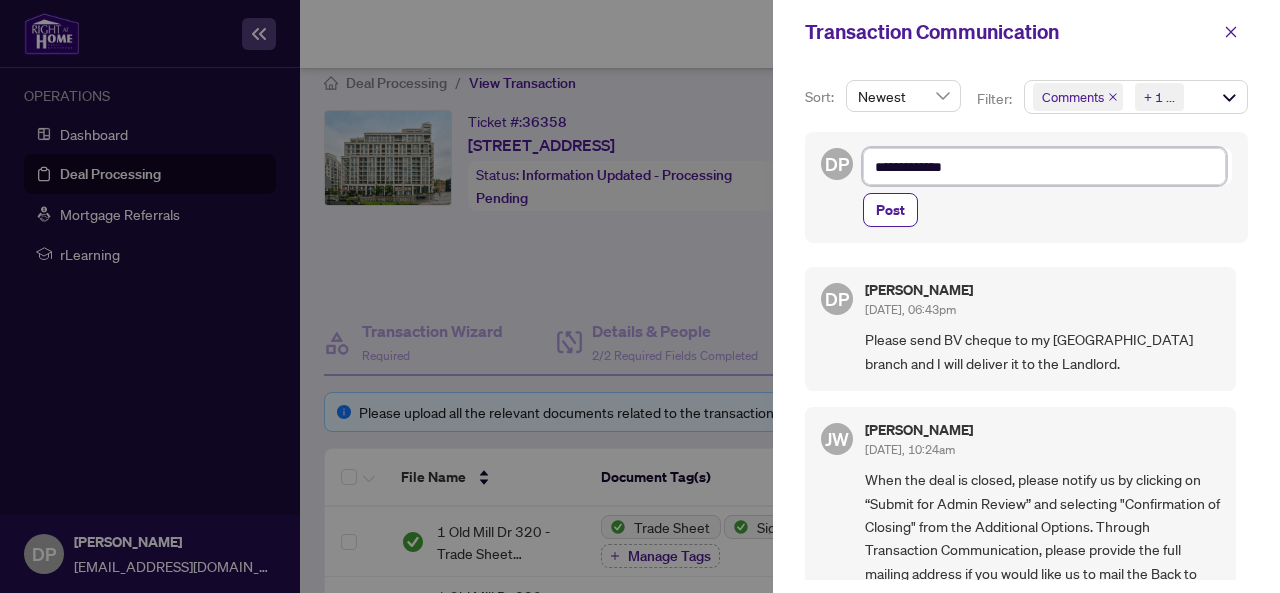 type on "**********" 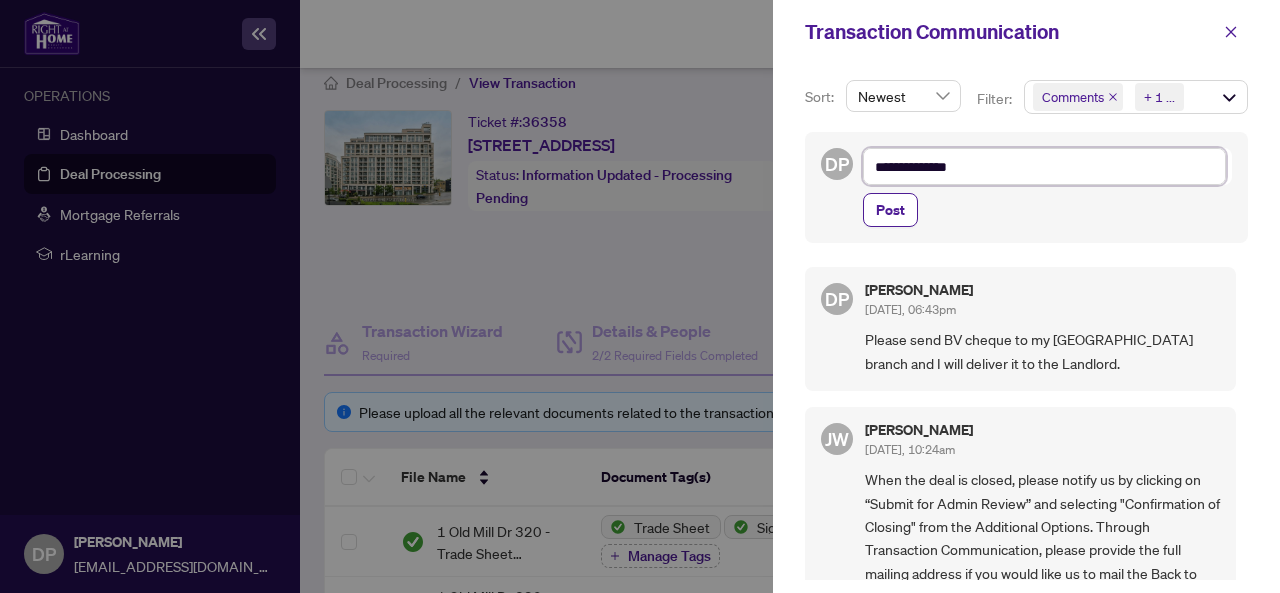type on "**********" 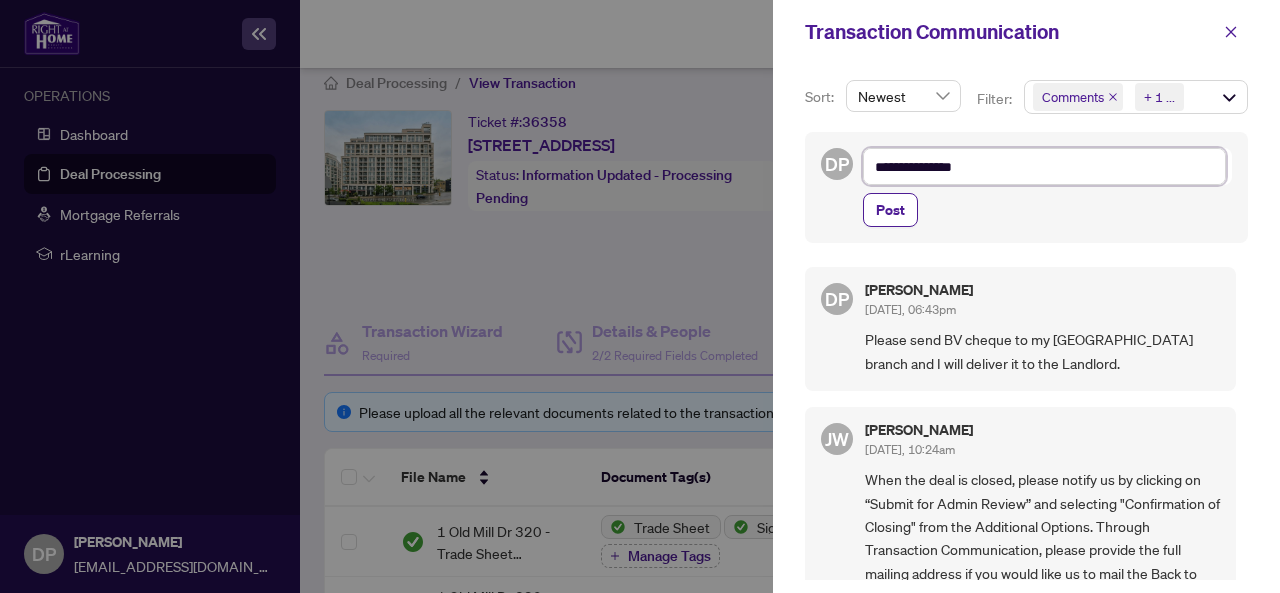type on "**********" 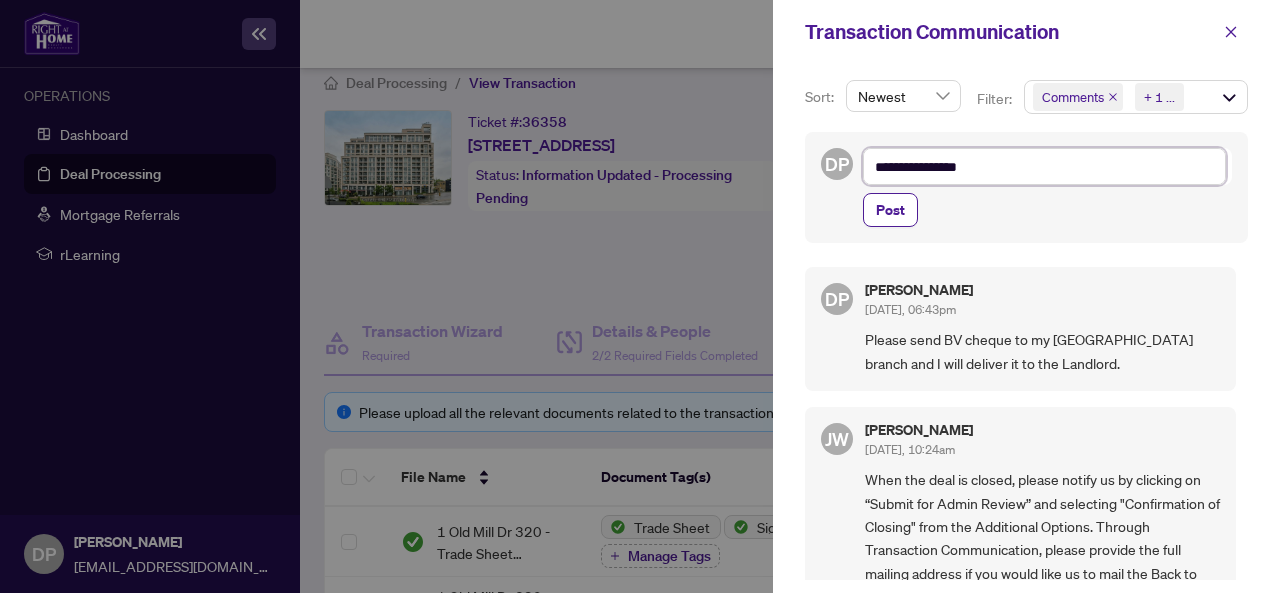 type on "**********" 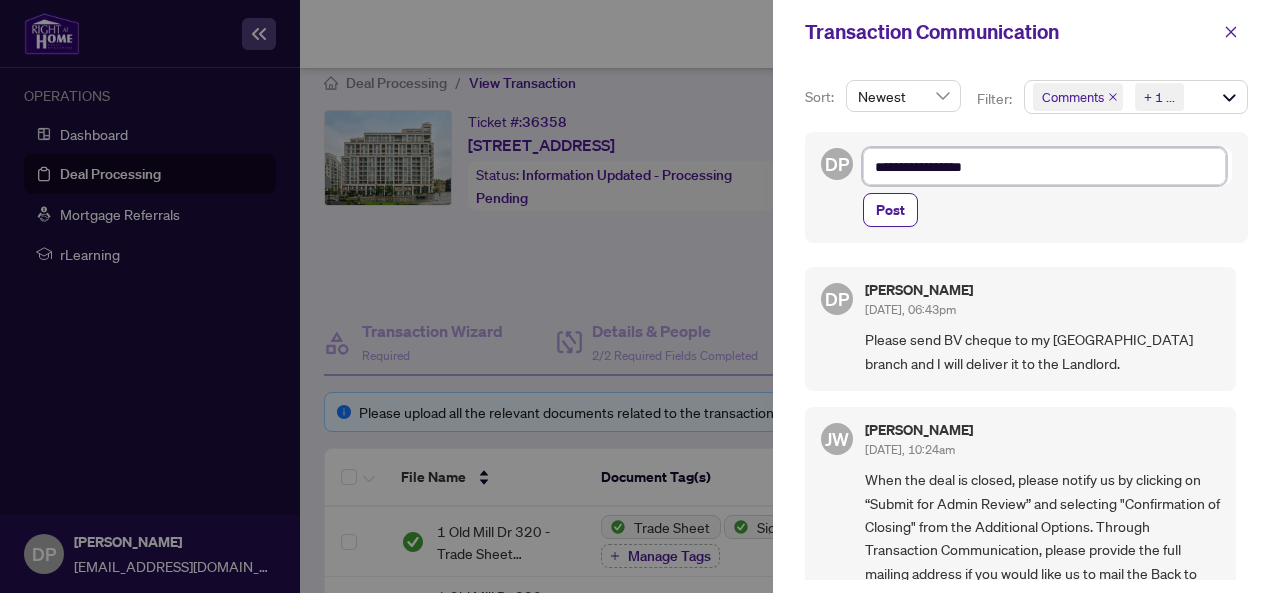 type on "**********" 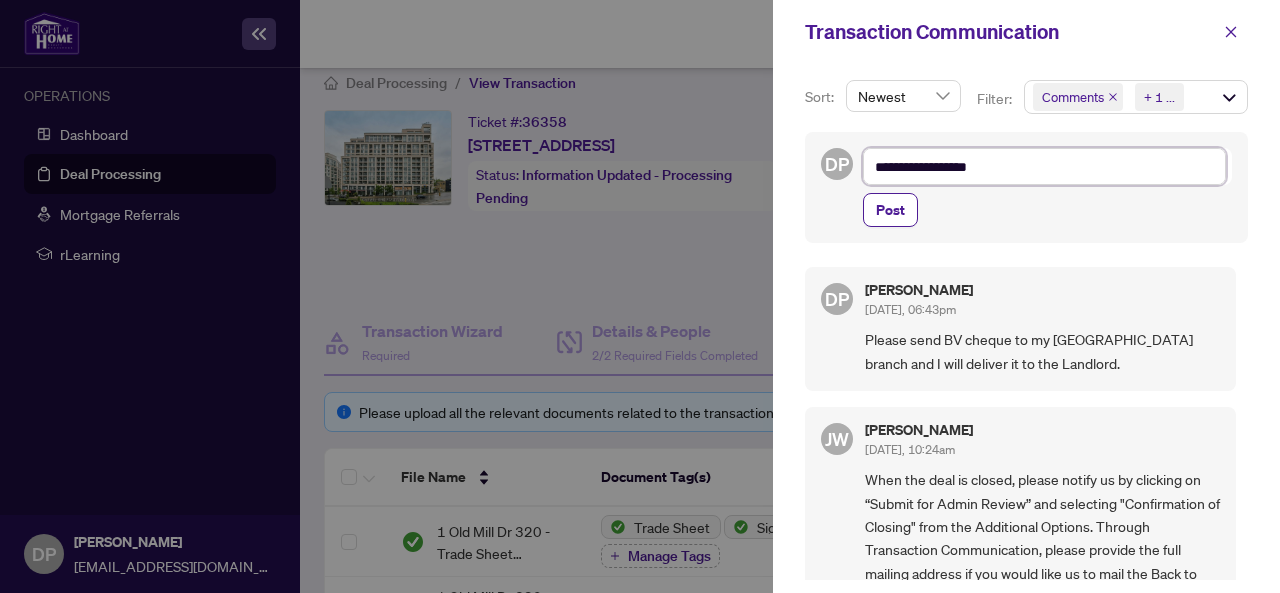 type on "**********" 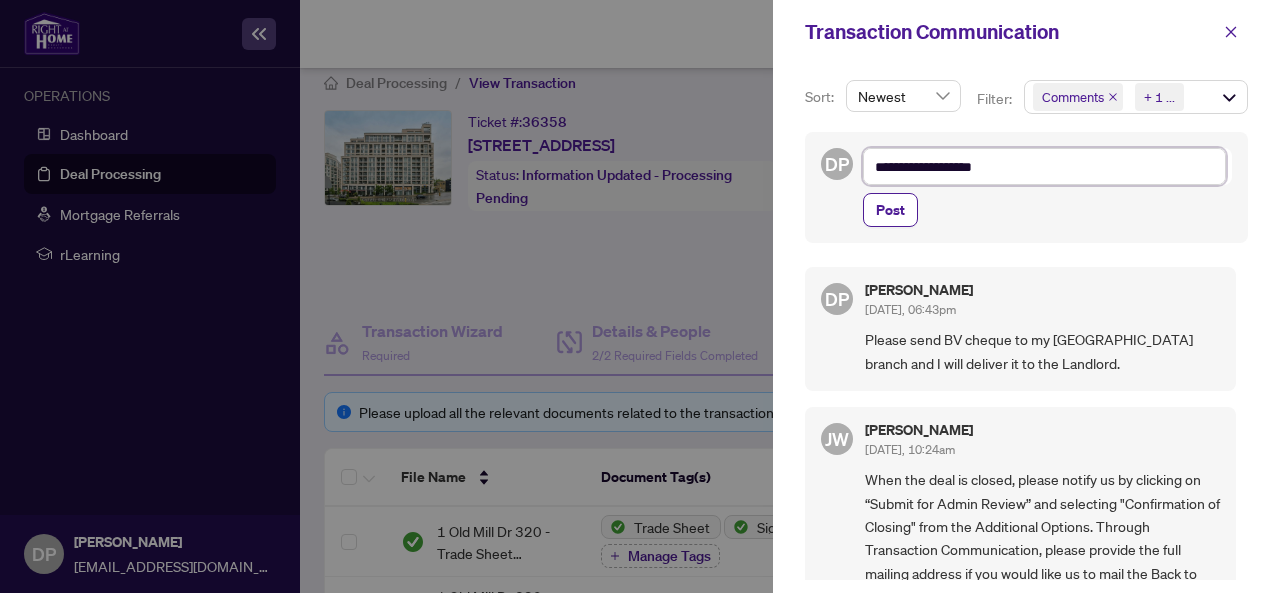 type on "**********" 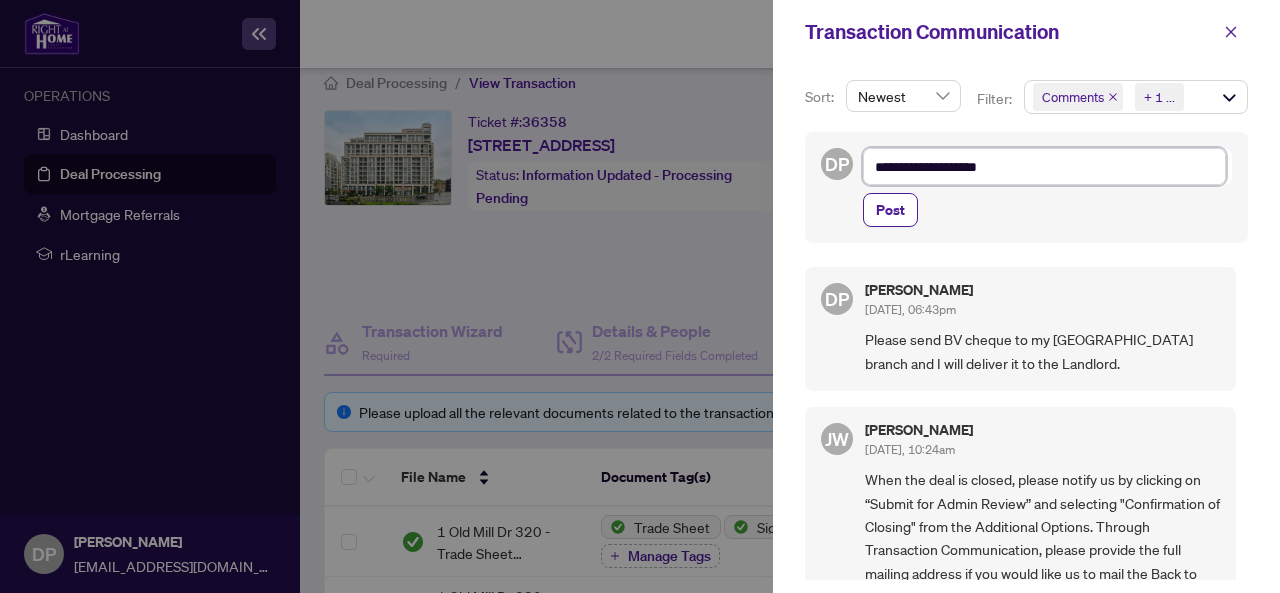 type on "**********" 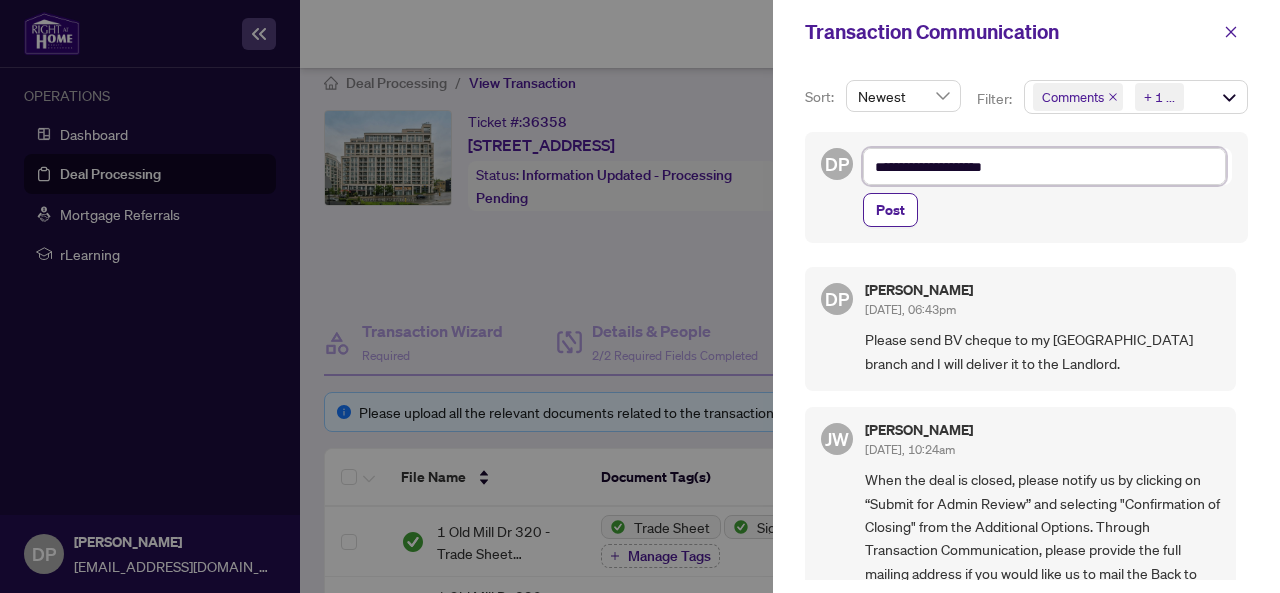 type on "**********" 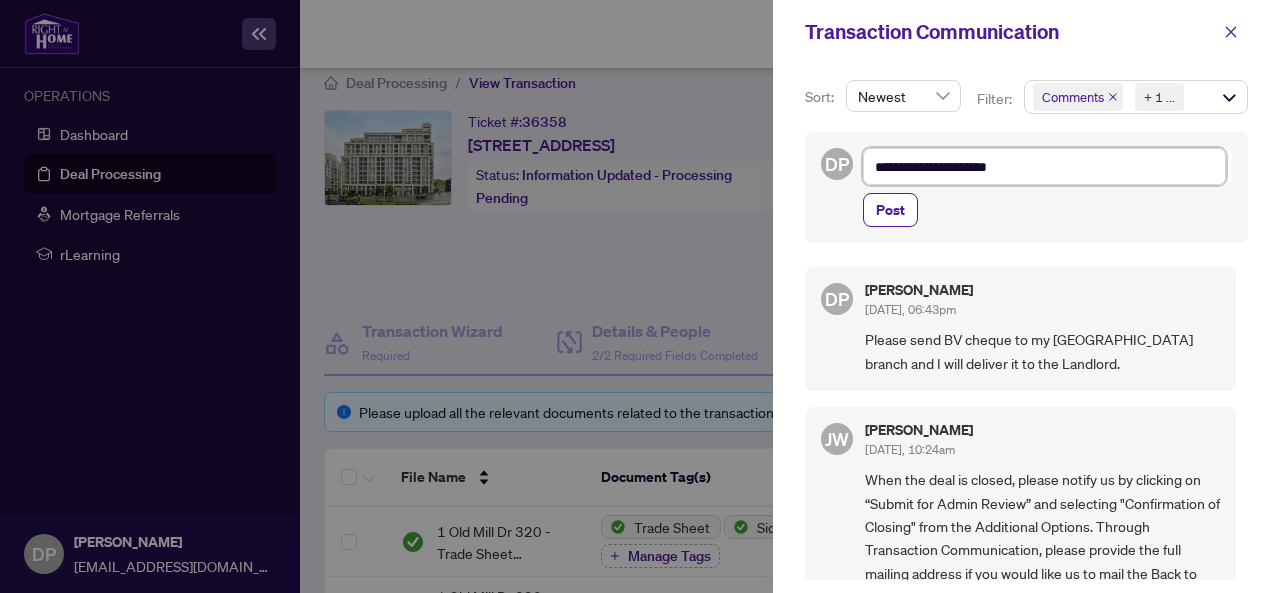 type on "**********" 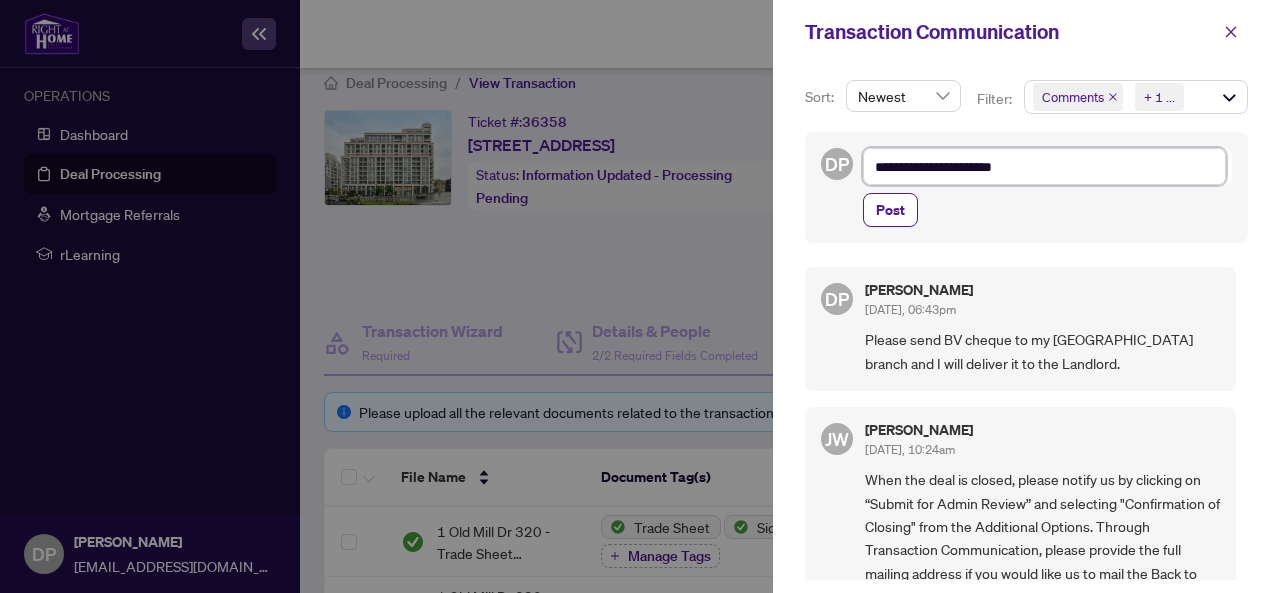 type on "**********" 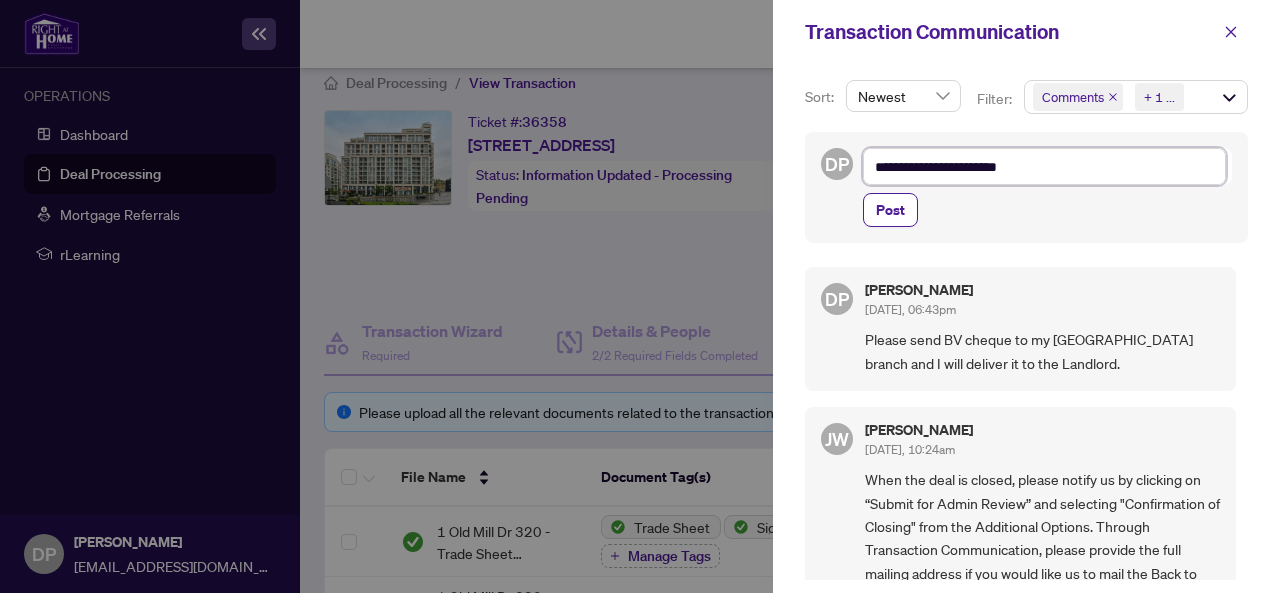 type on "**********" 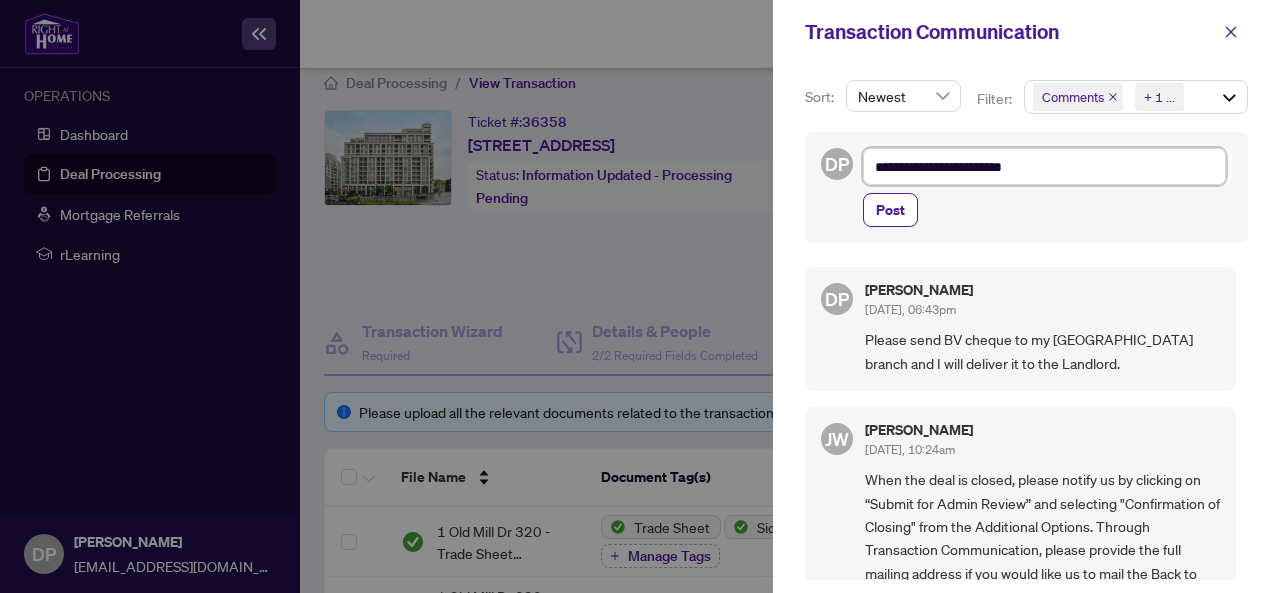type on "**********" 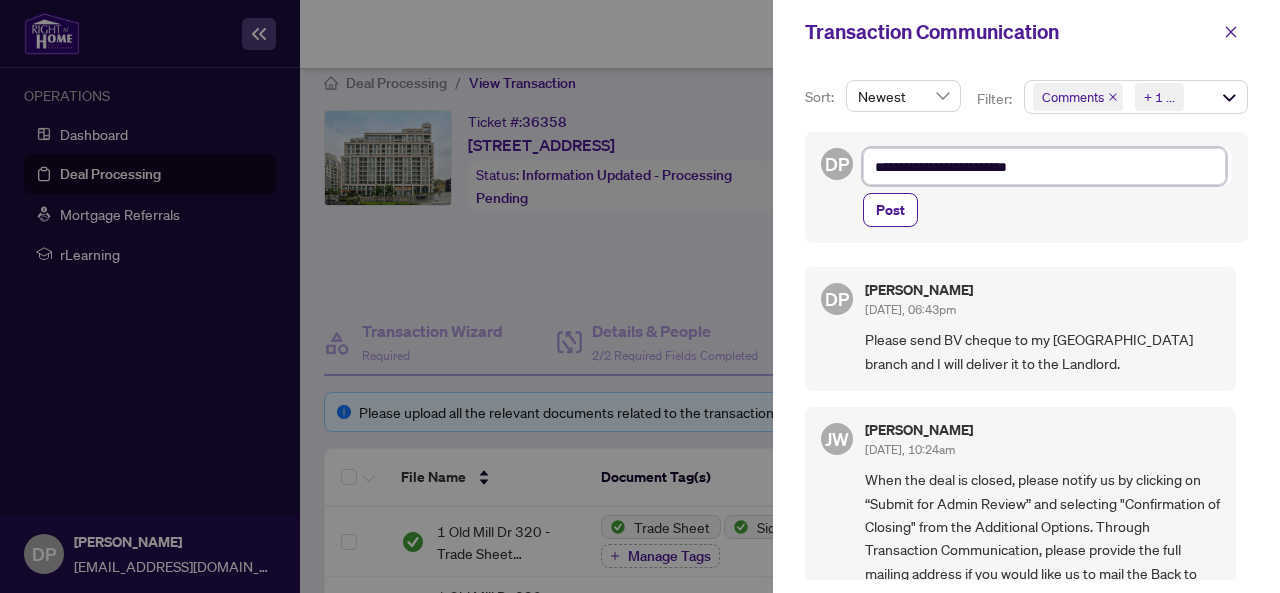 type on "**********" 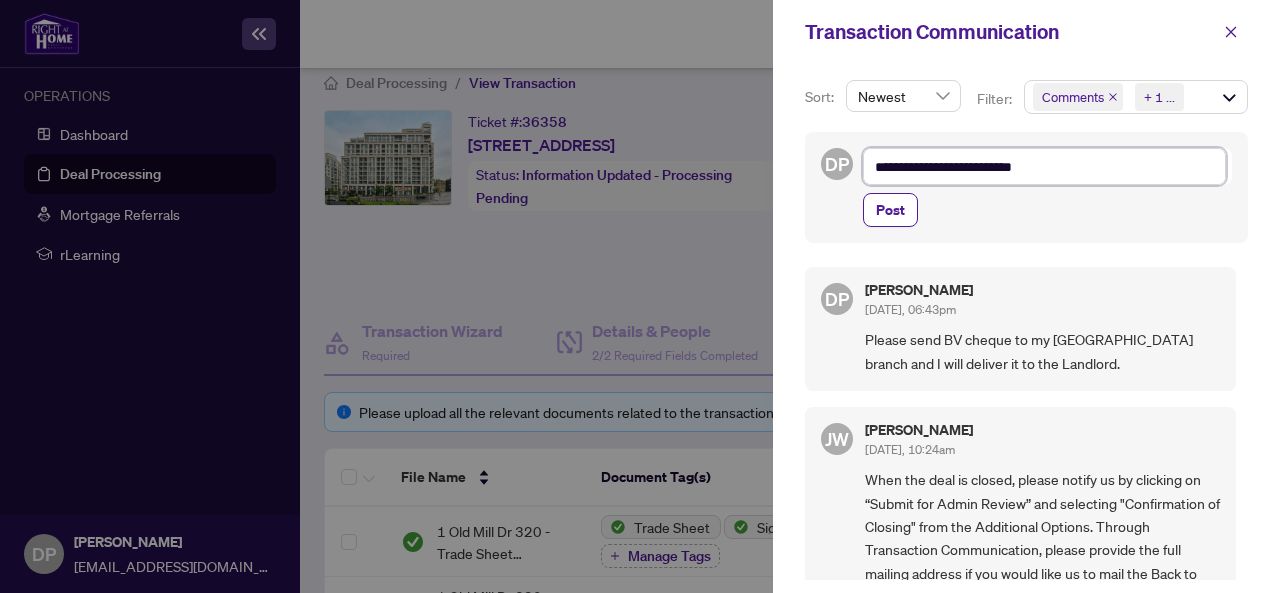 type on "**********" 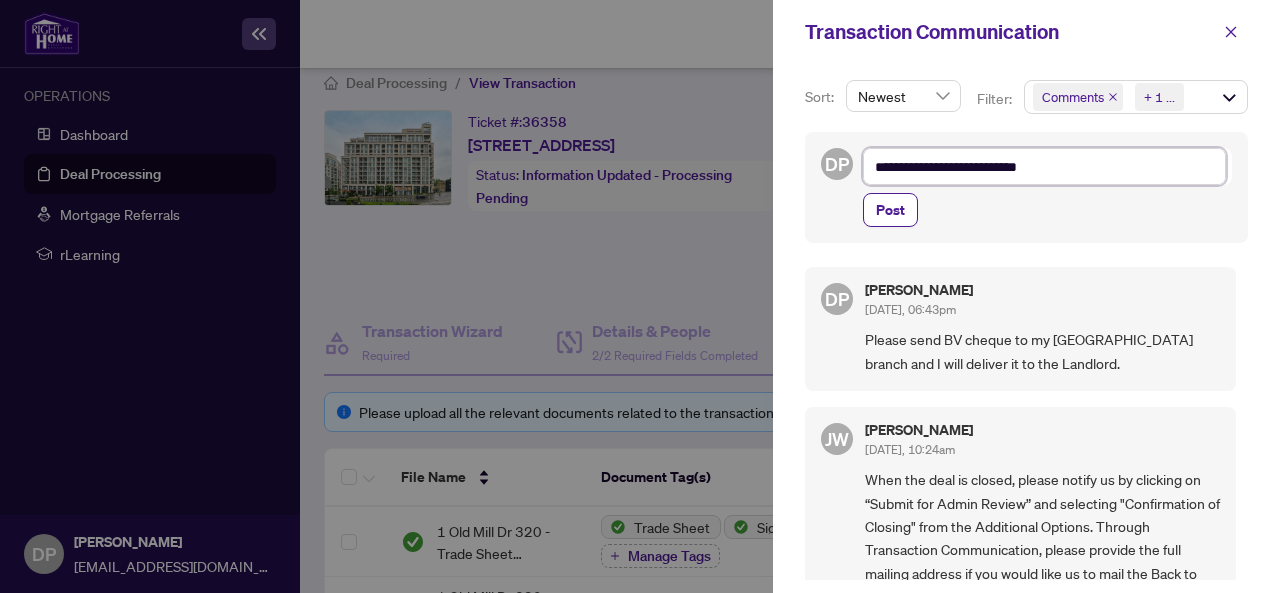 type on "**********" 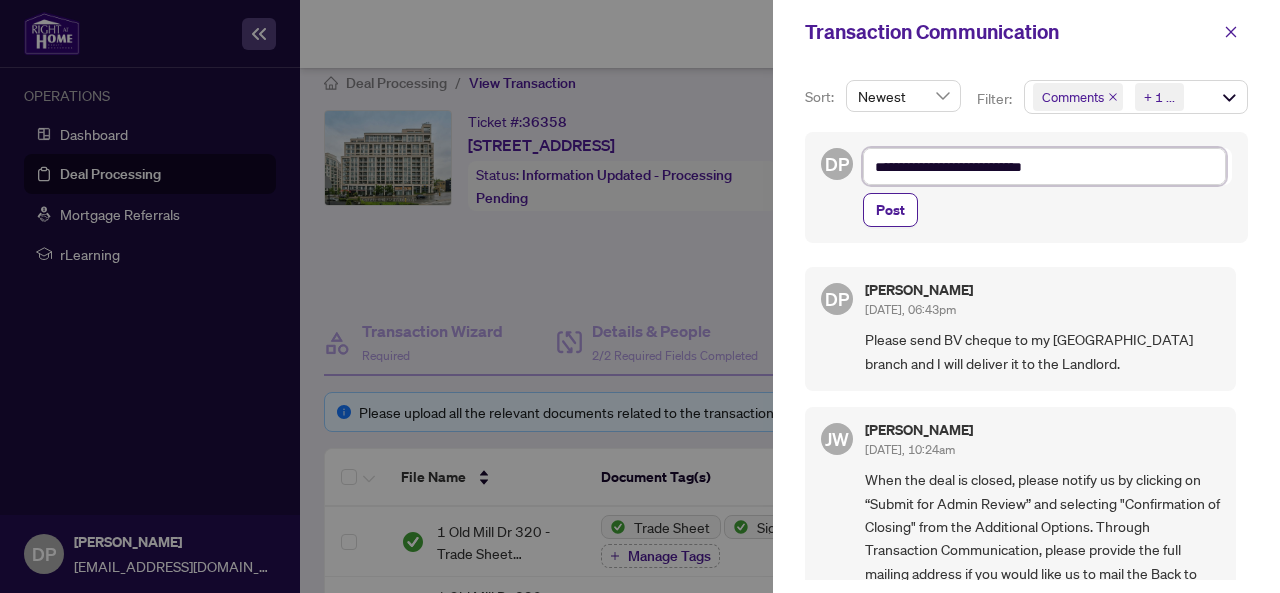 type on "**********" 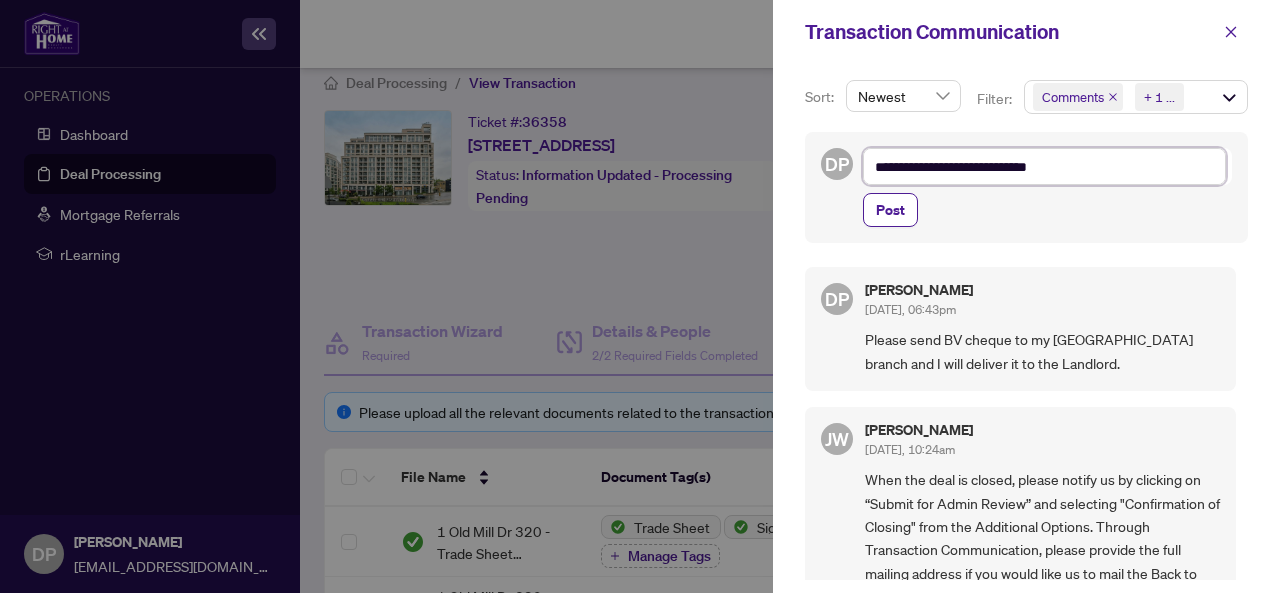 type on "**********" 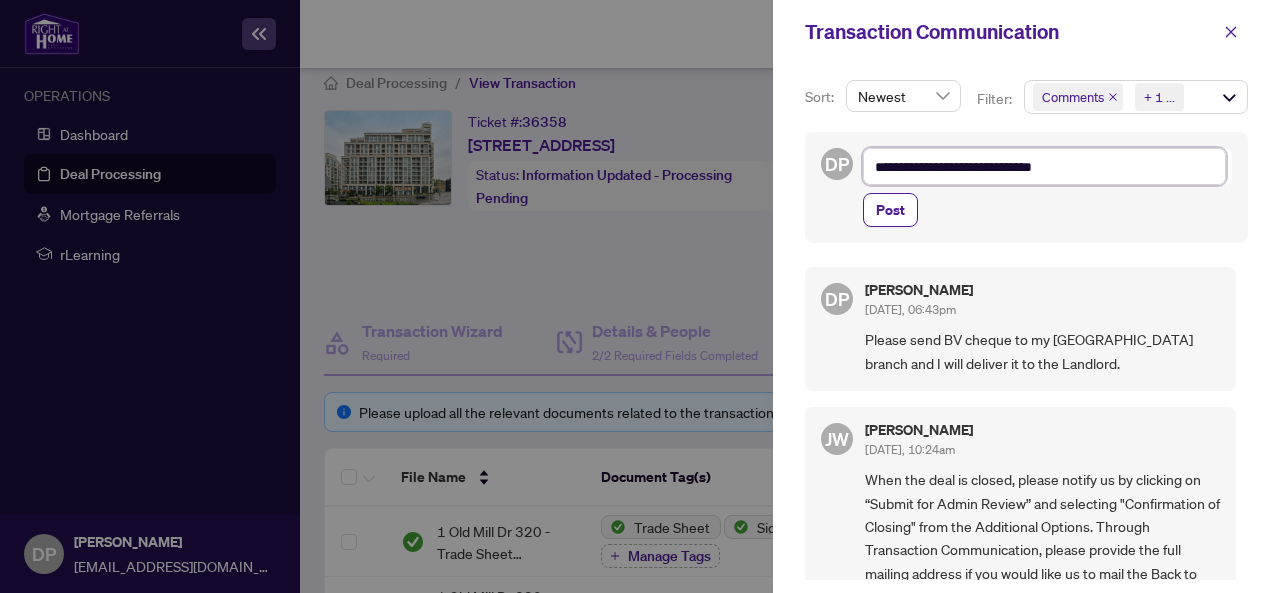 type on "**********" 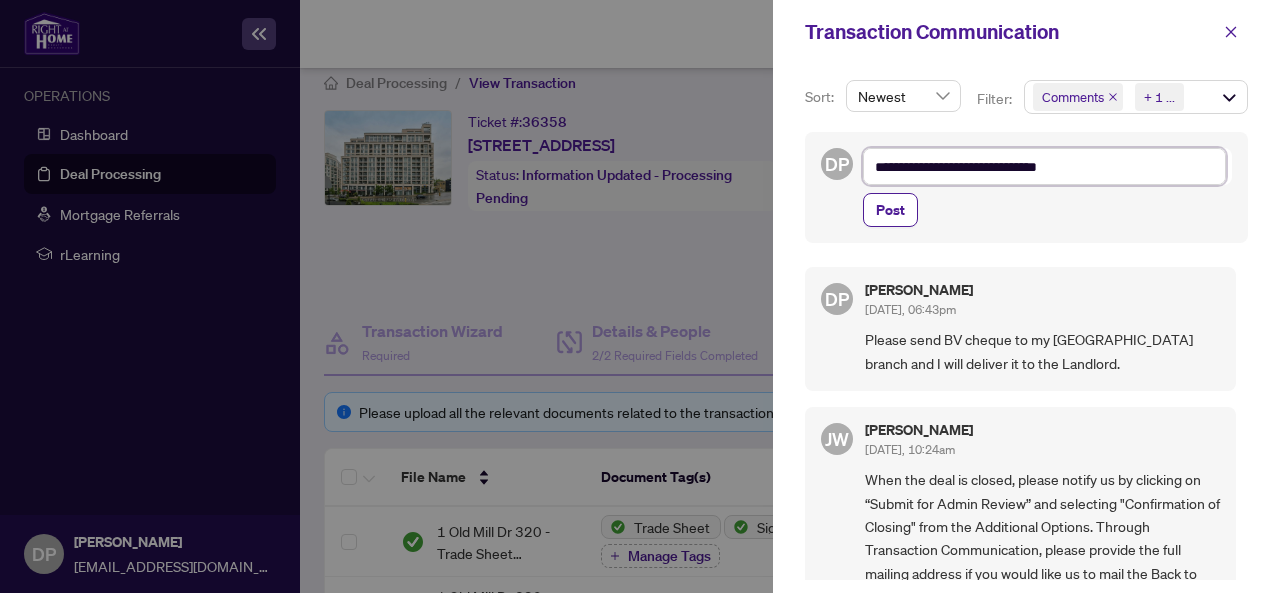 type on "**********" 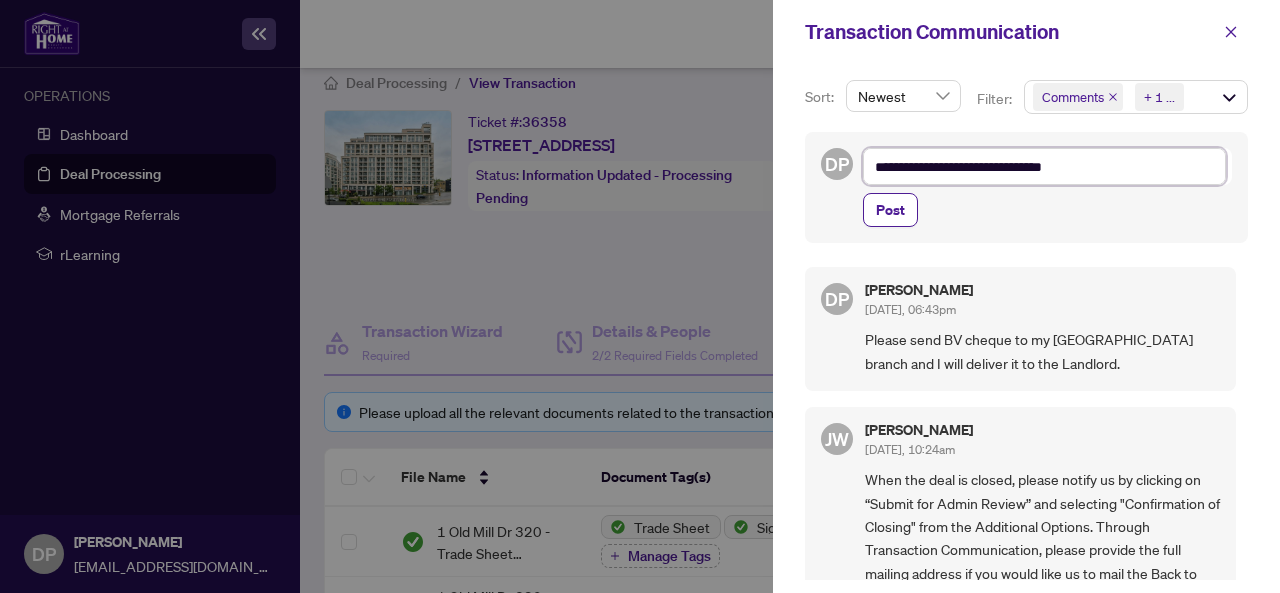 type on "**********" 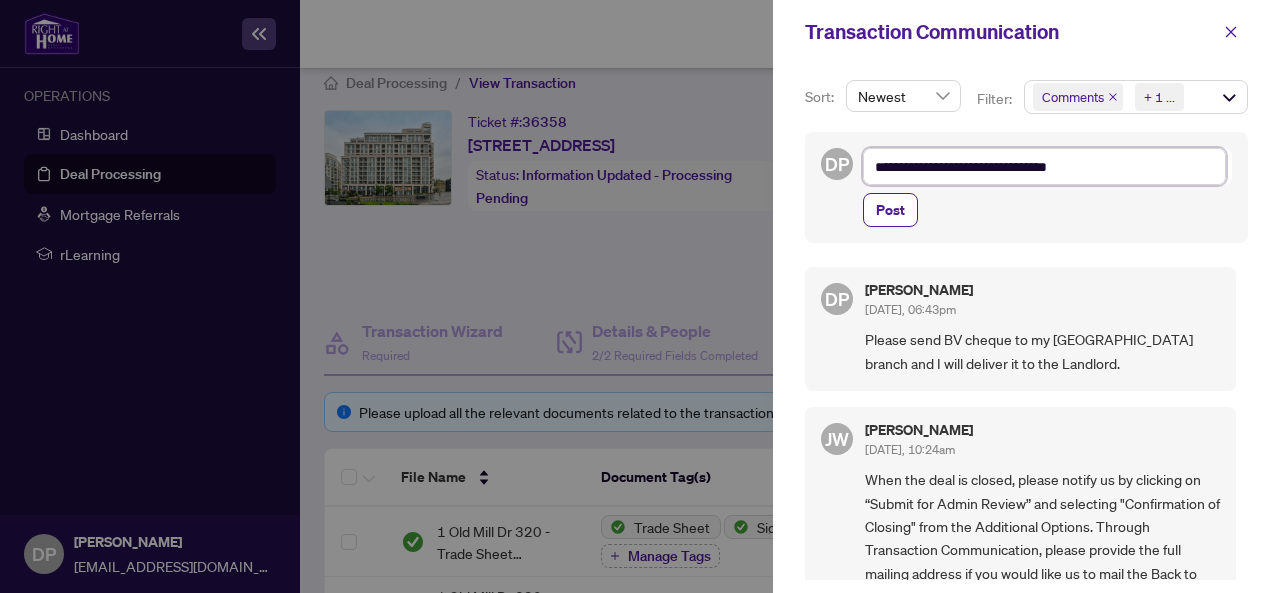 type on "**********" 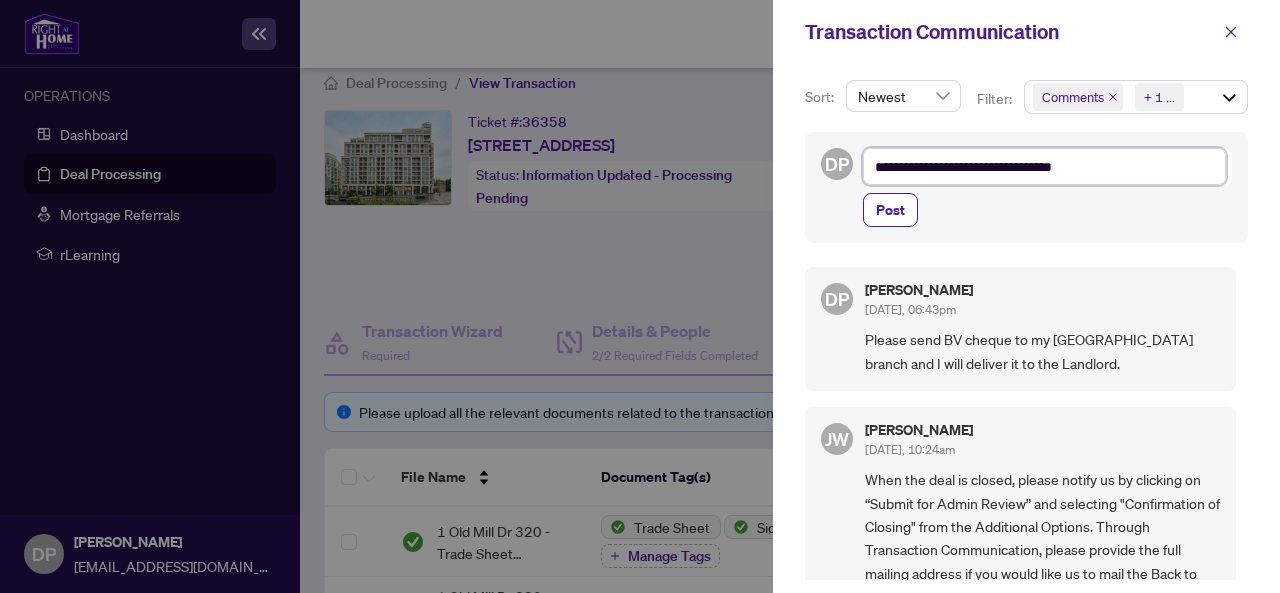 type on "**********" 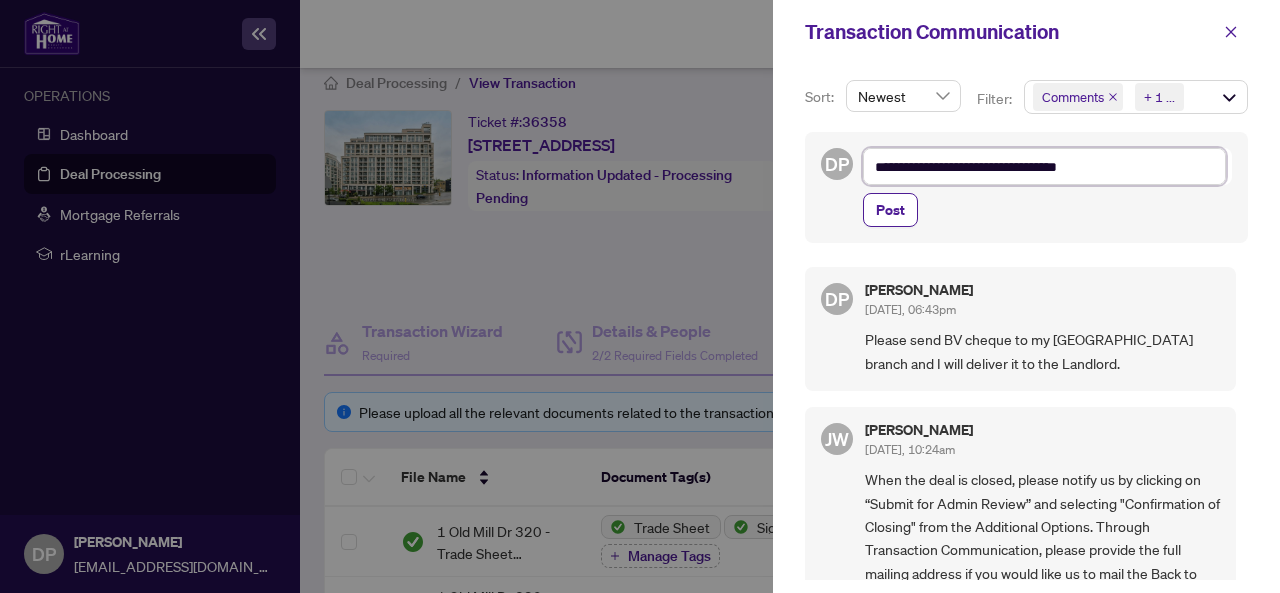 type on "**********" 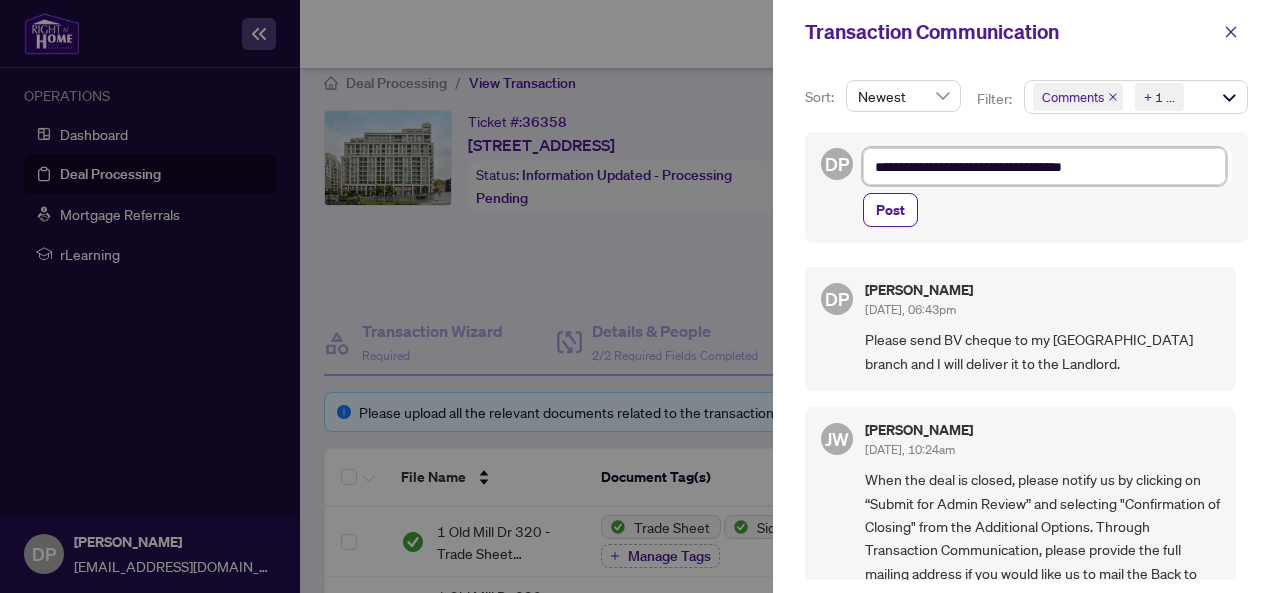 type on "**********" 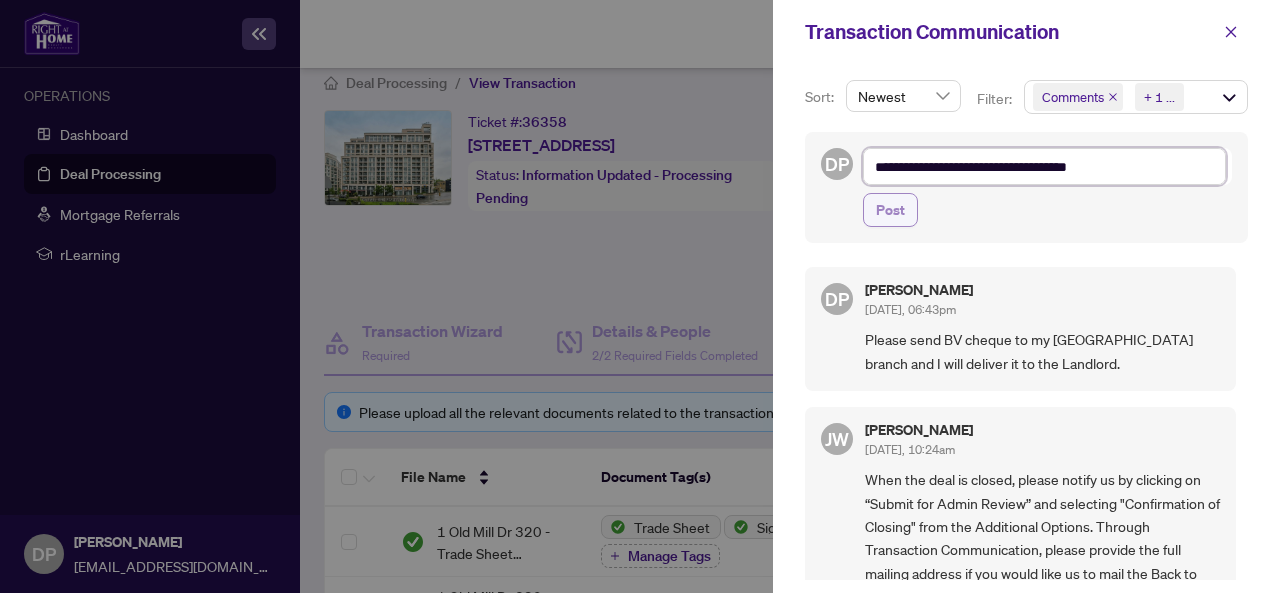 type on "**********" 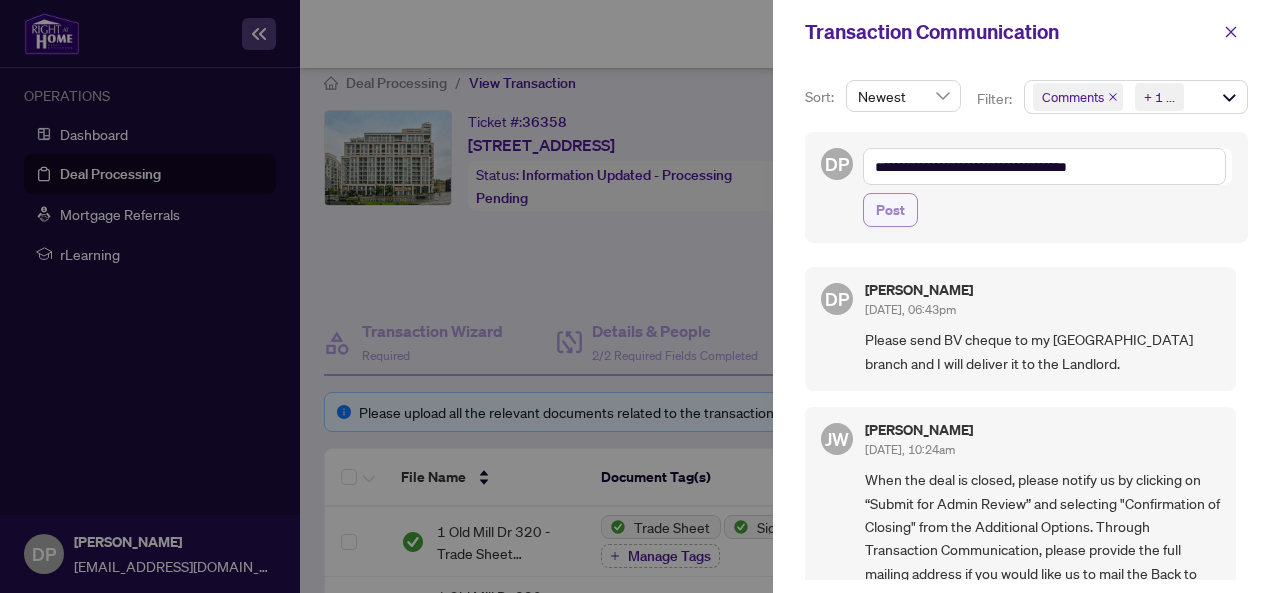 click on "Post" at bounding box center (890, 210) 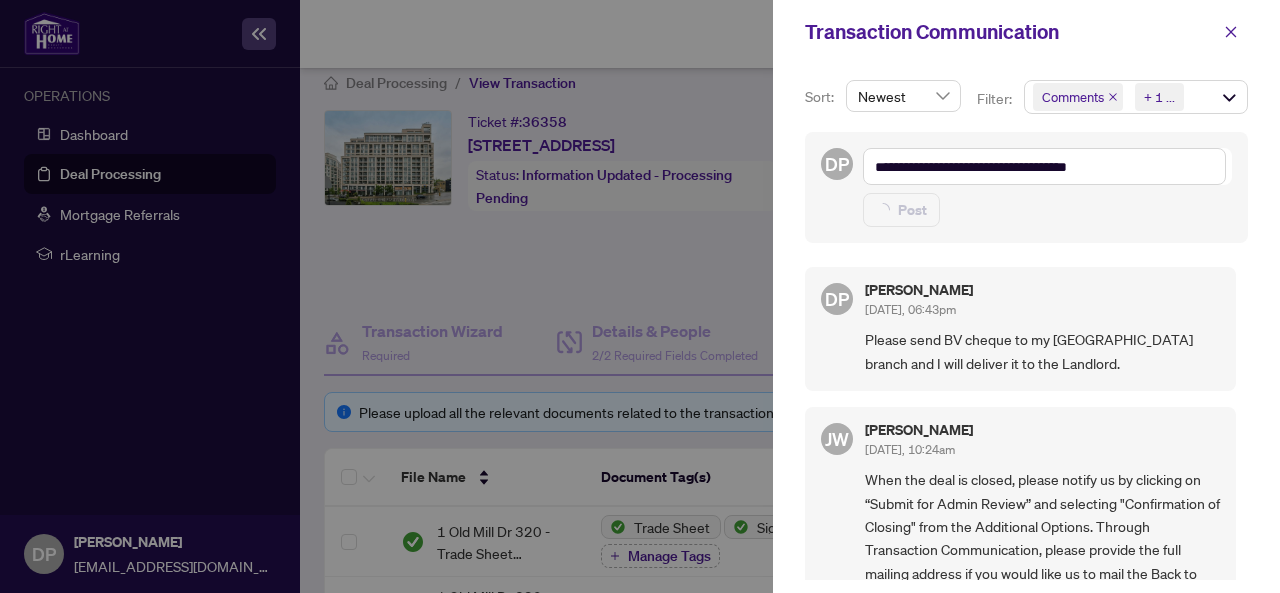 type 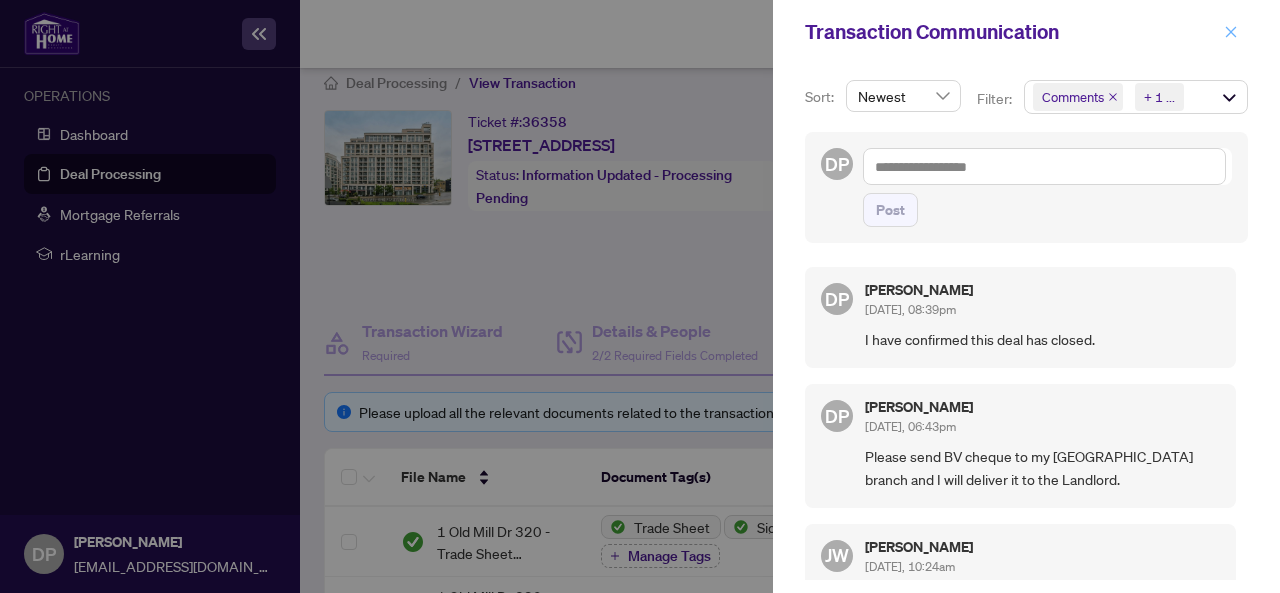 click 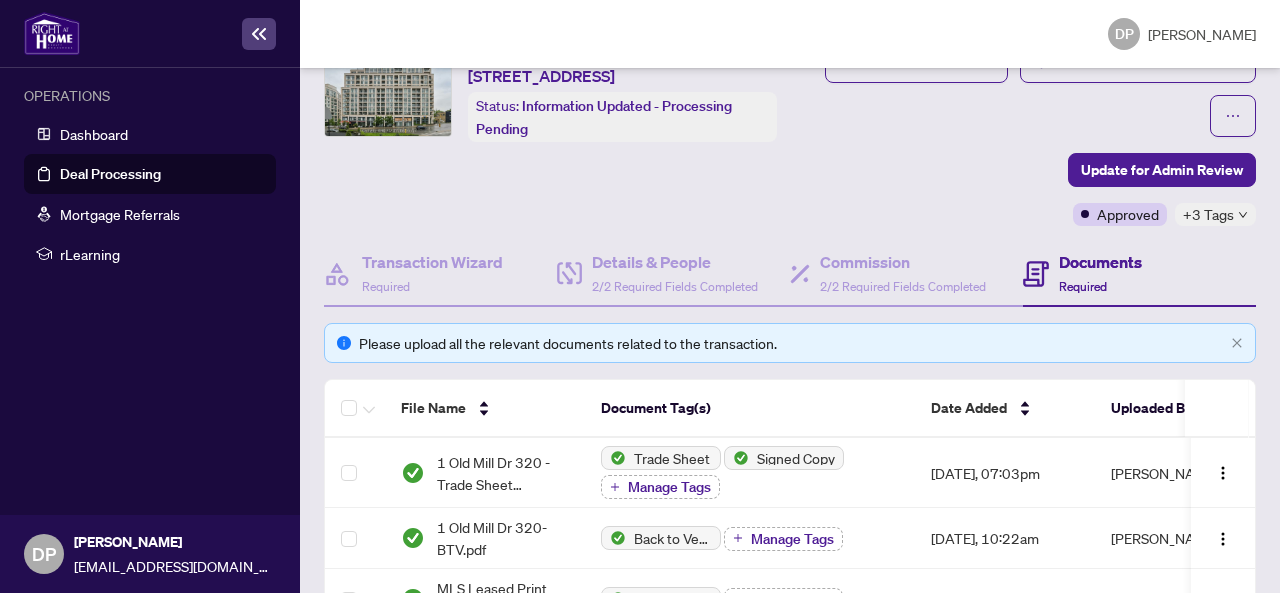 scroll, scrollTop: 0, scrollLeft: 0, axis: both 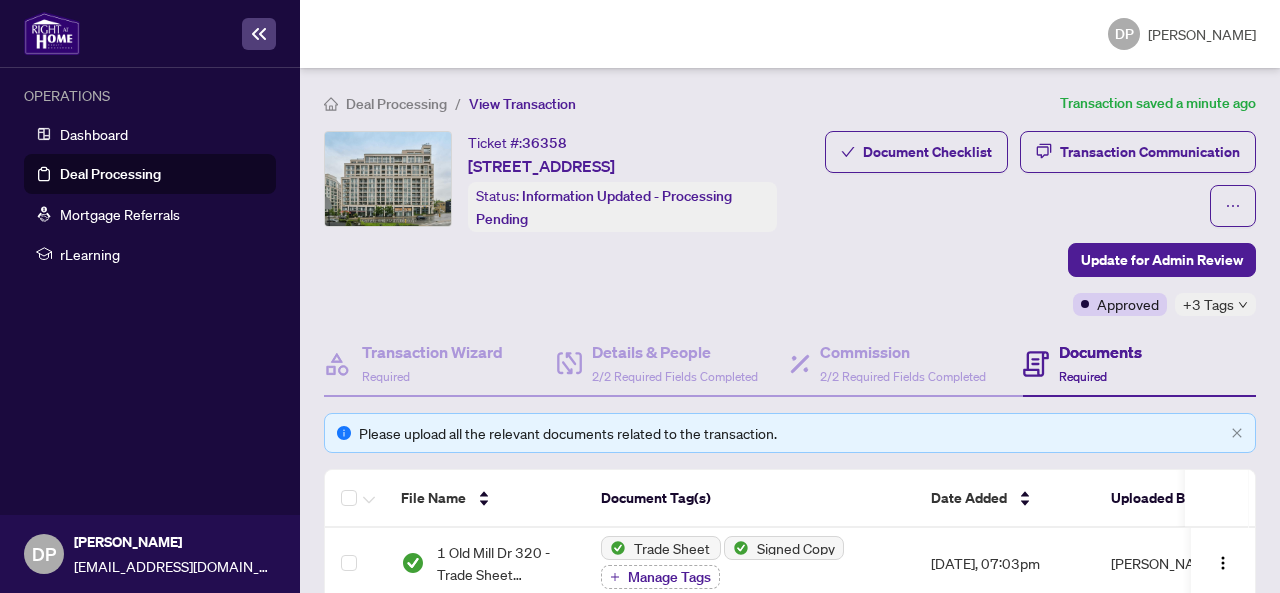 click on "Deal Processing" at bounding box center (110, 174) 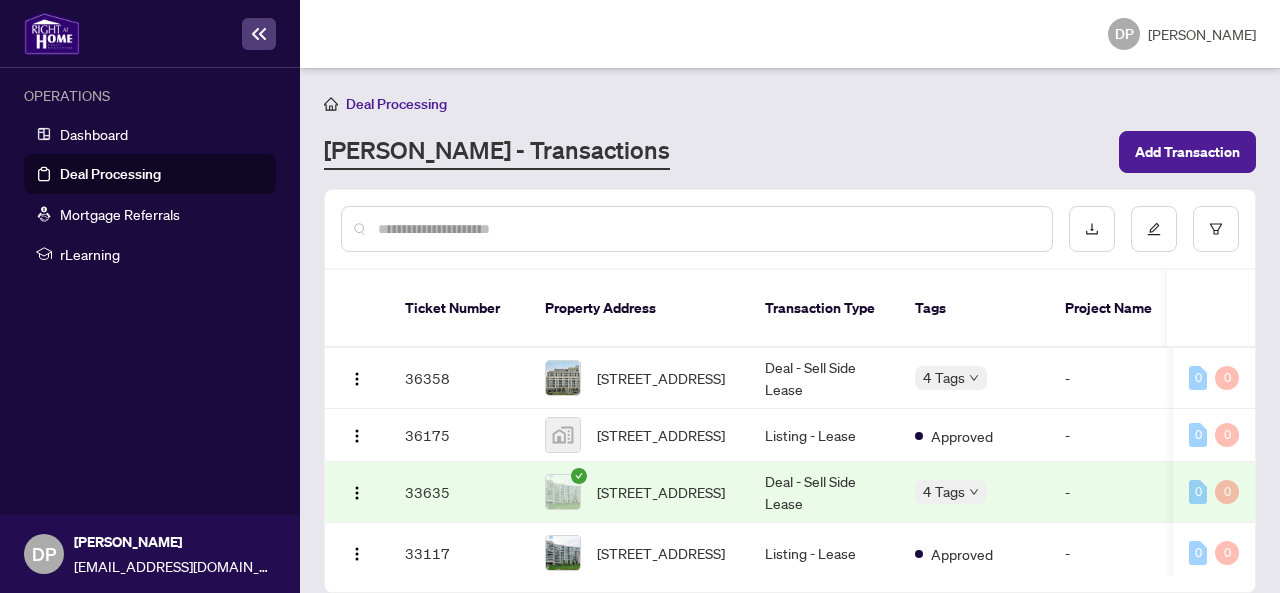 scroll, scrollTop: 21, scrollLeft: 0, axis: vertical 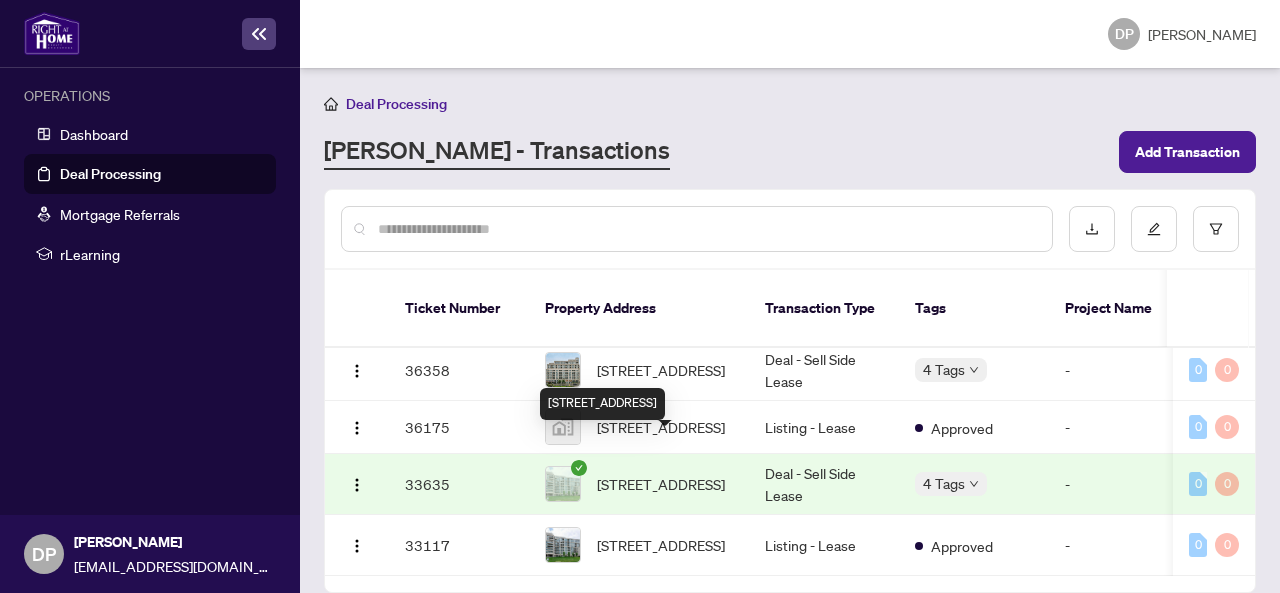 click on "[STREET_ADDRESS]" at bounding box center (661, 484) 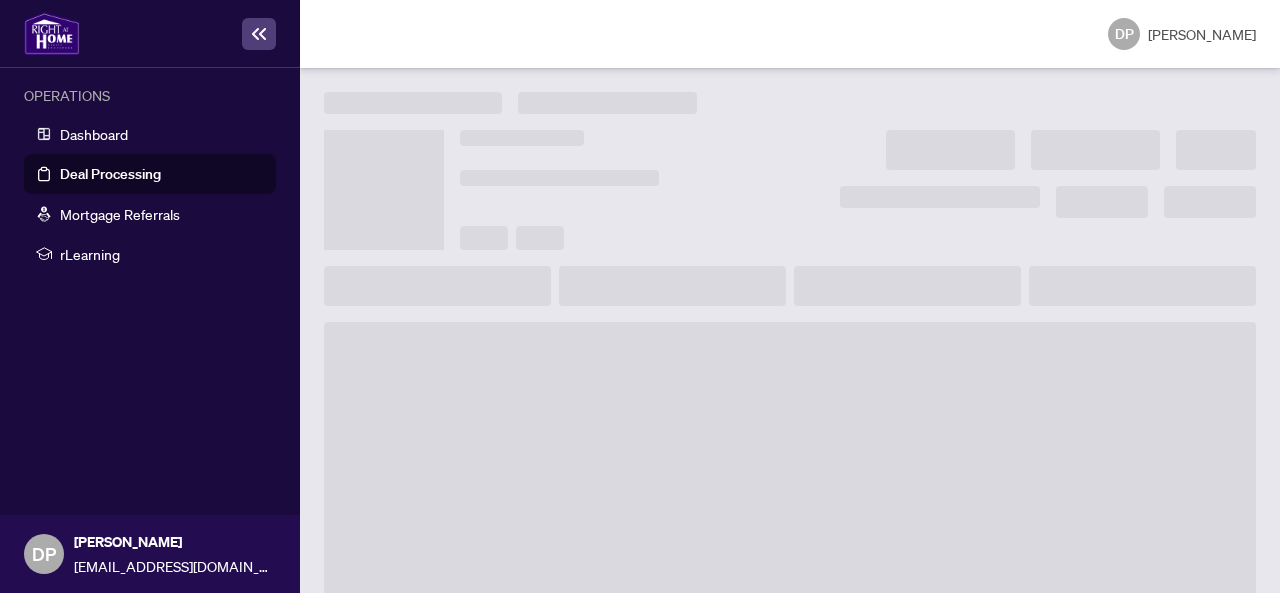click at bounding box center (790, 482) 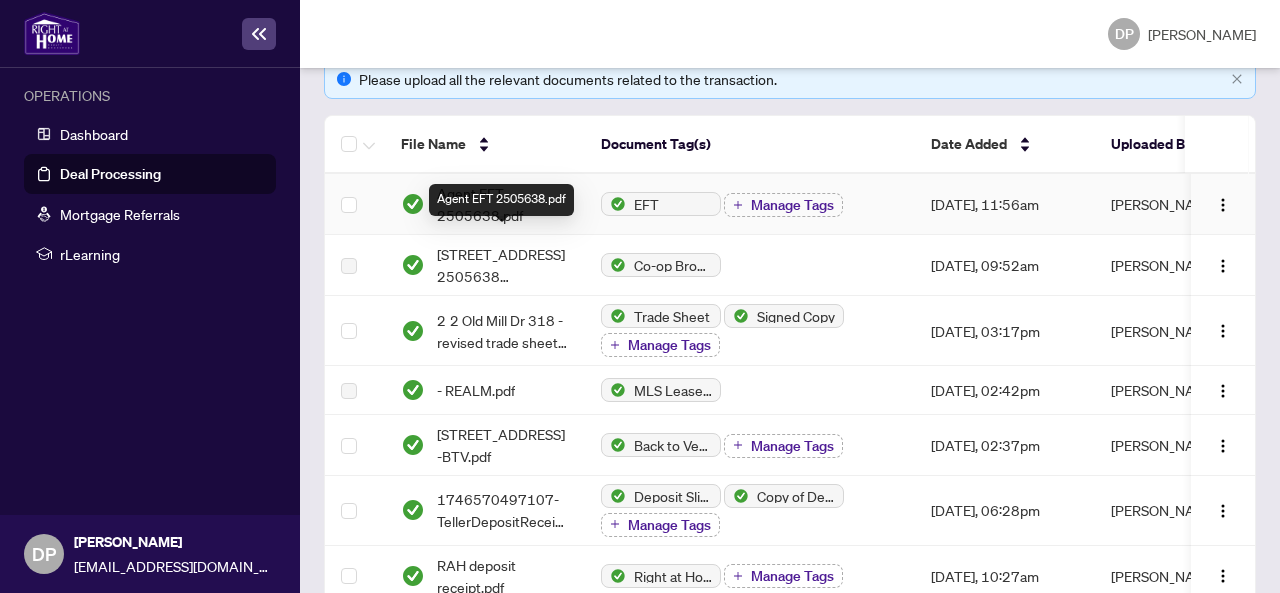 scroll, scrollTop: 304, scrollLeft: 0, axis: vertical 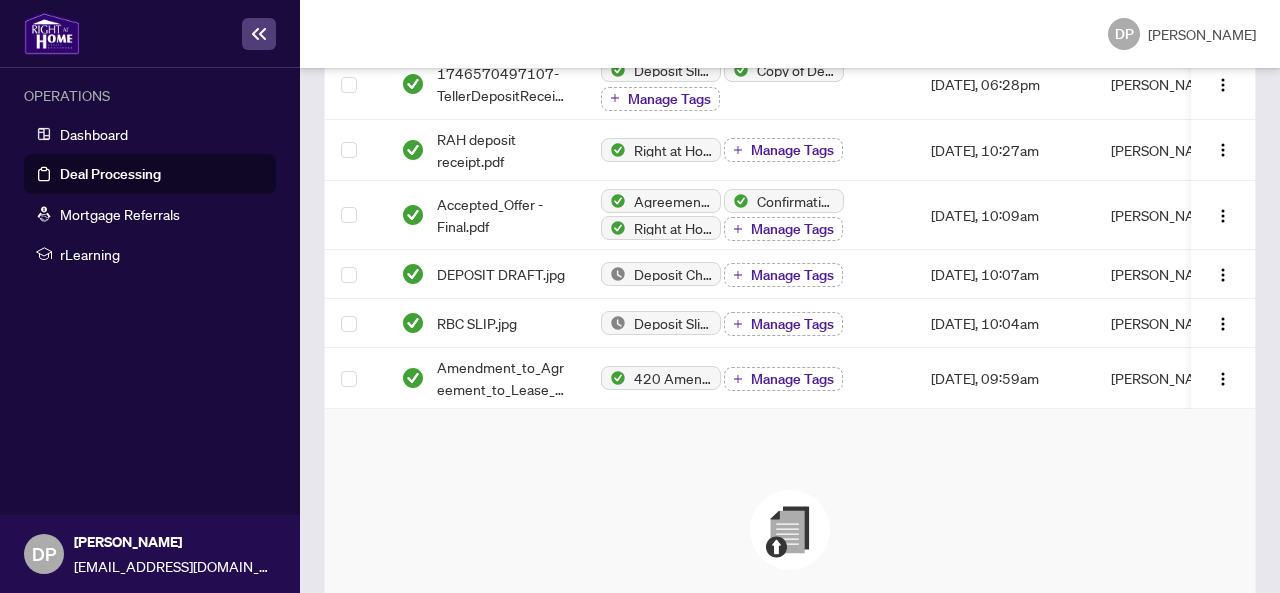click on "Accepted_Offer - Final.pdf" at bounding box center (503, 215) 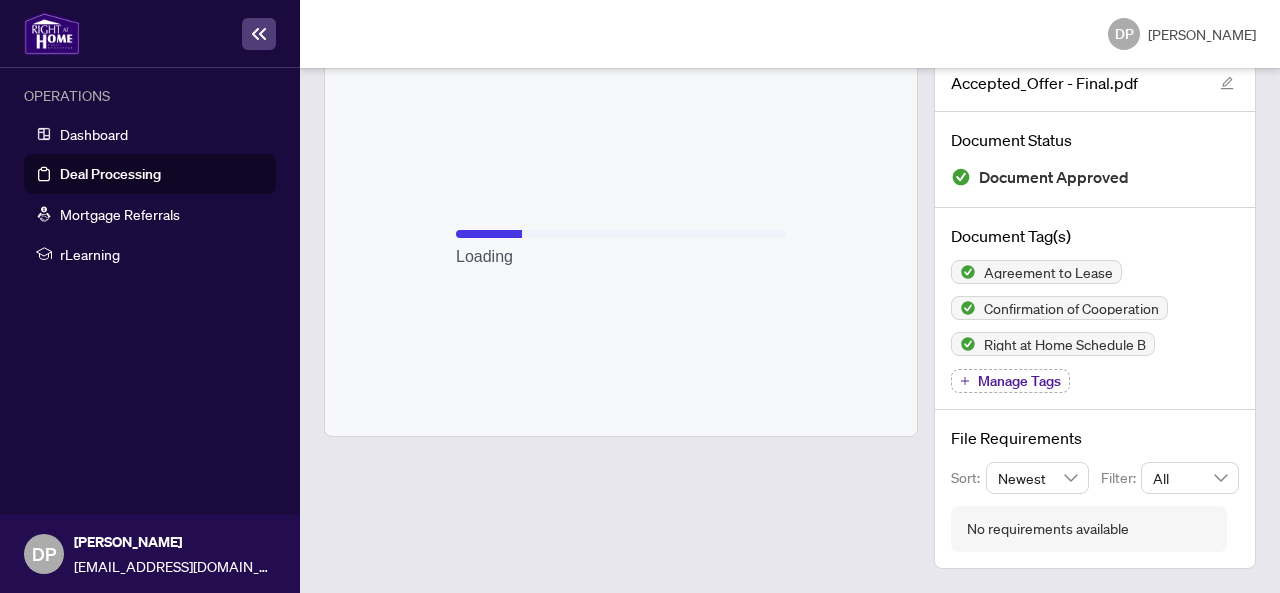scroll, scrollTop: 128, scrollLeft: 0, axis: vertical 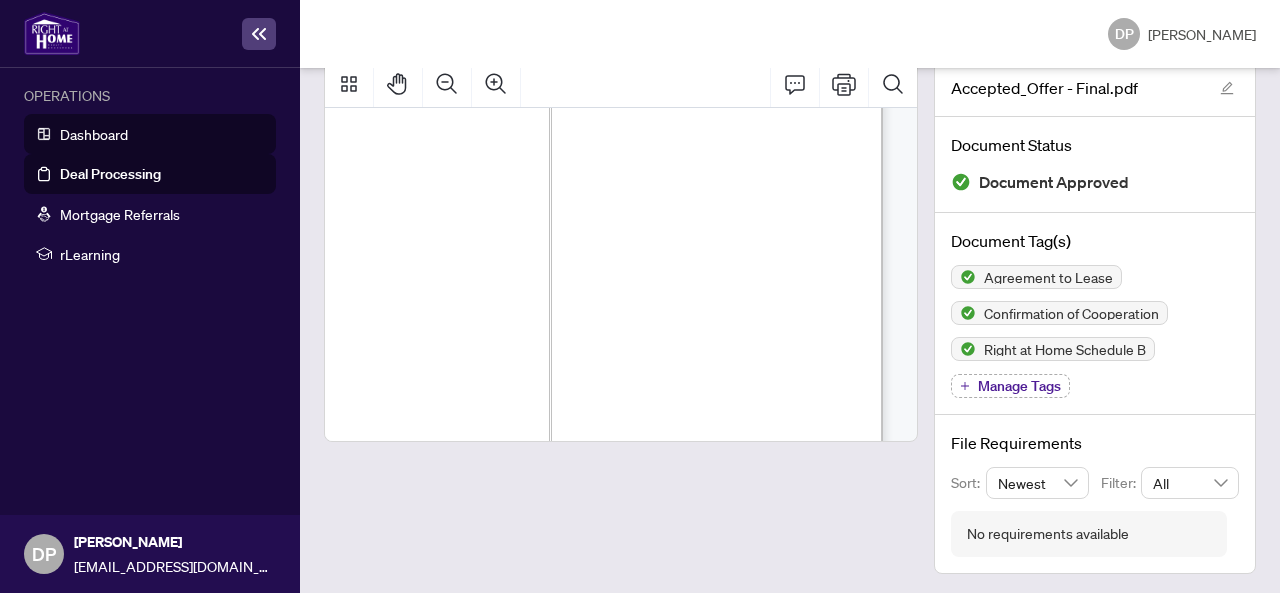 click on "Dashboard" at bounding box center [94, 134] 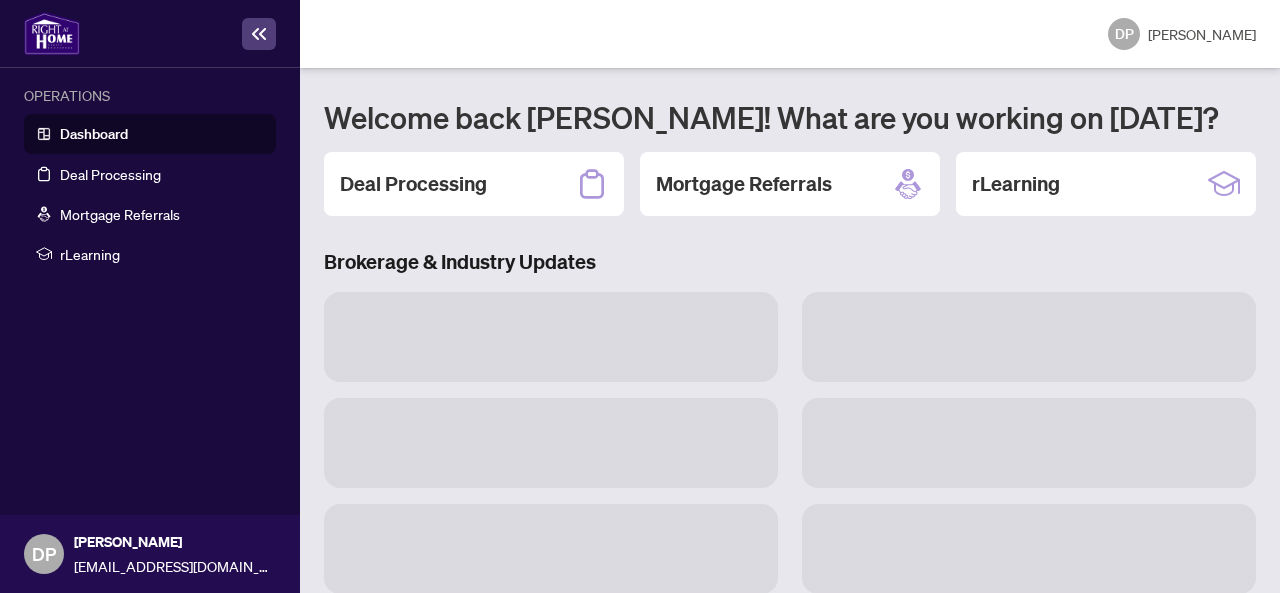 scroll, scrollTop: 126, scrollLeft: 0, axis: vertical 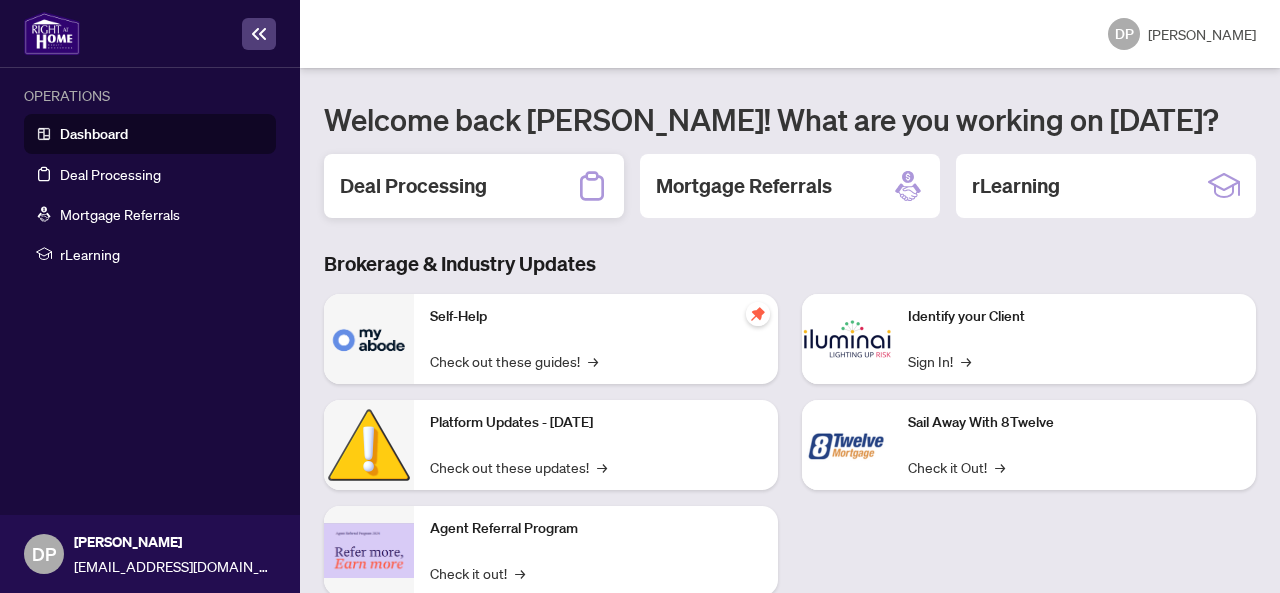 click on "Deal Processing" at bounding box center (413, 186) 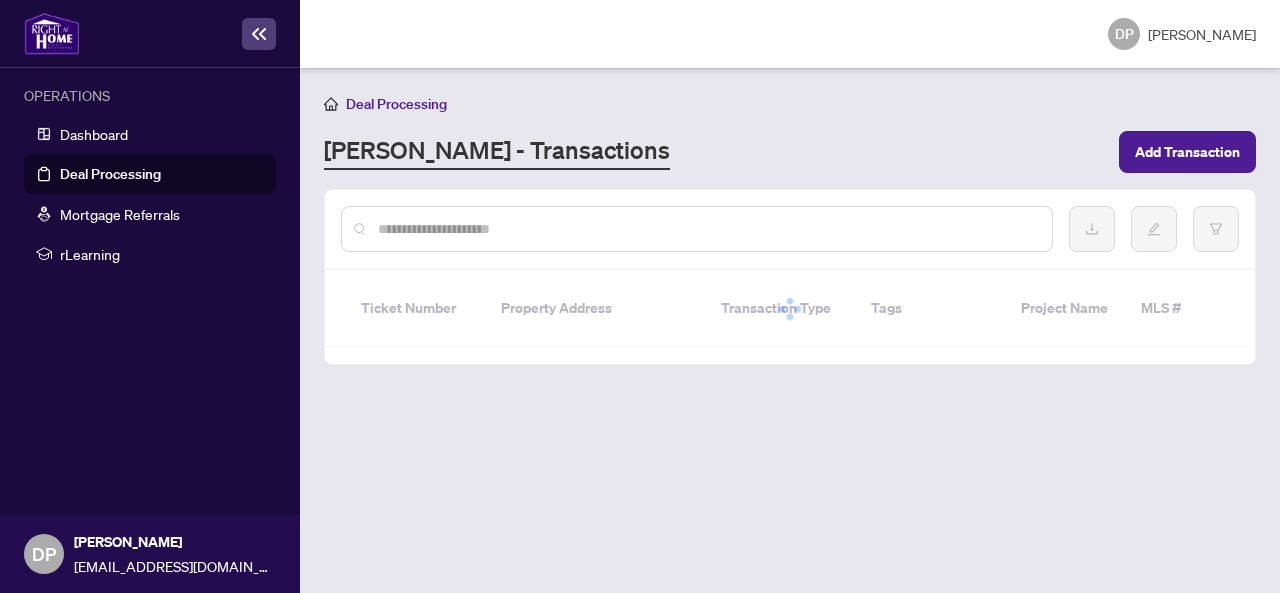 scroll, scrollTop: 0, scrollLeft: 0, axis: both 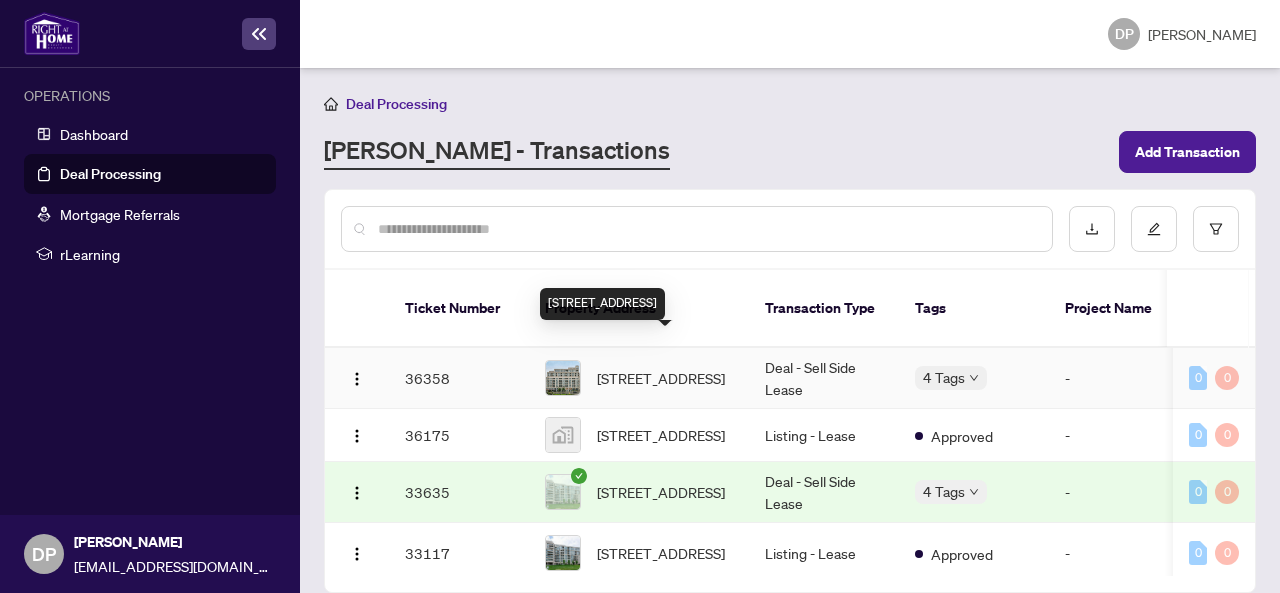 click on "[STREET_ADDRESS]" at bounding box center [661, 378] 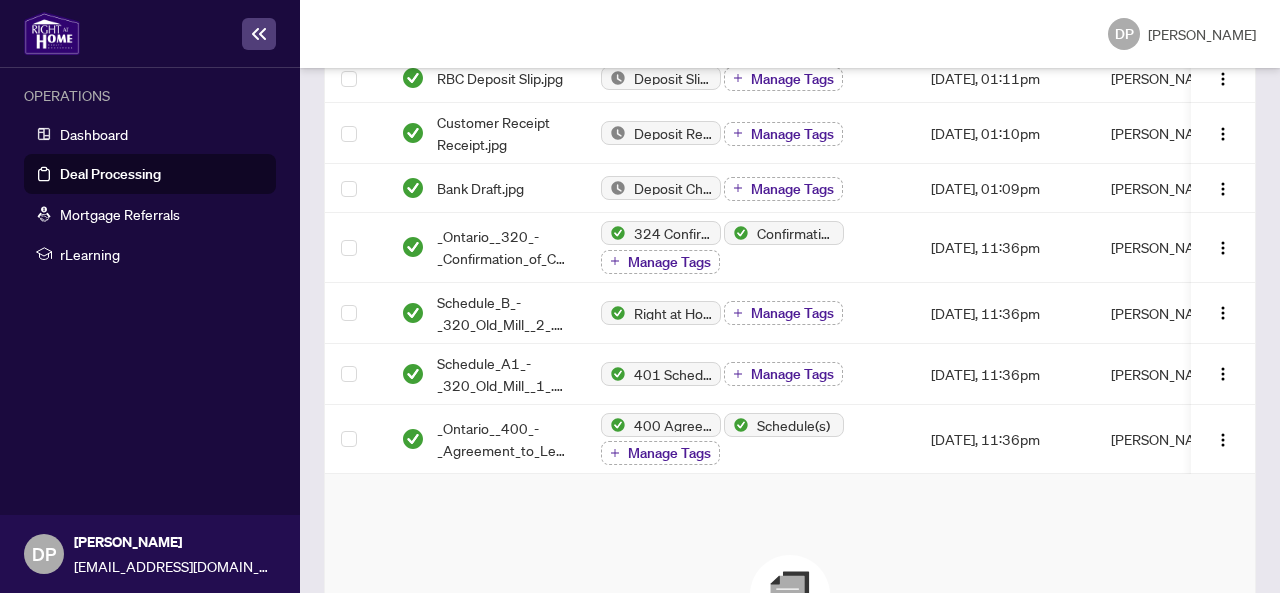 scroll, scrollTop: 789, scrollLeft: 0, axis: vertical 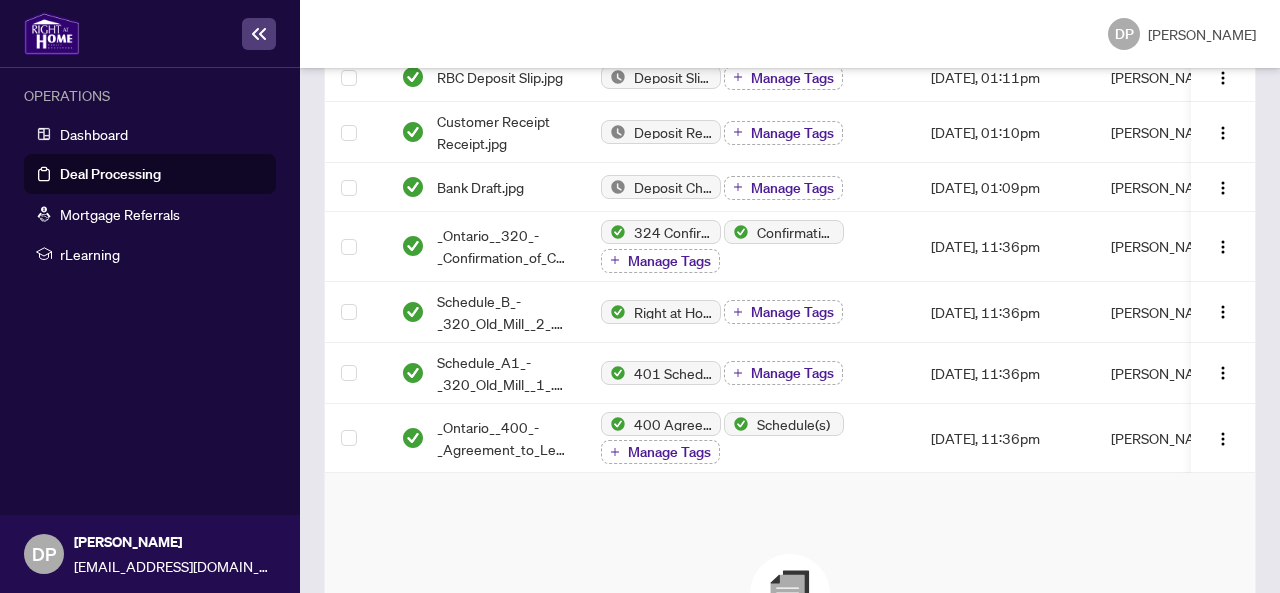 click on "_Ontario__400_-_Agreement_to_Lease___Residential__7___2_.pdf" at bounding box center [503, 438] 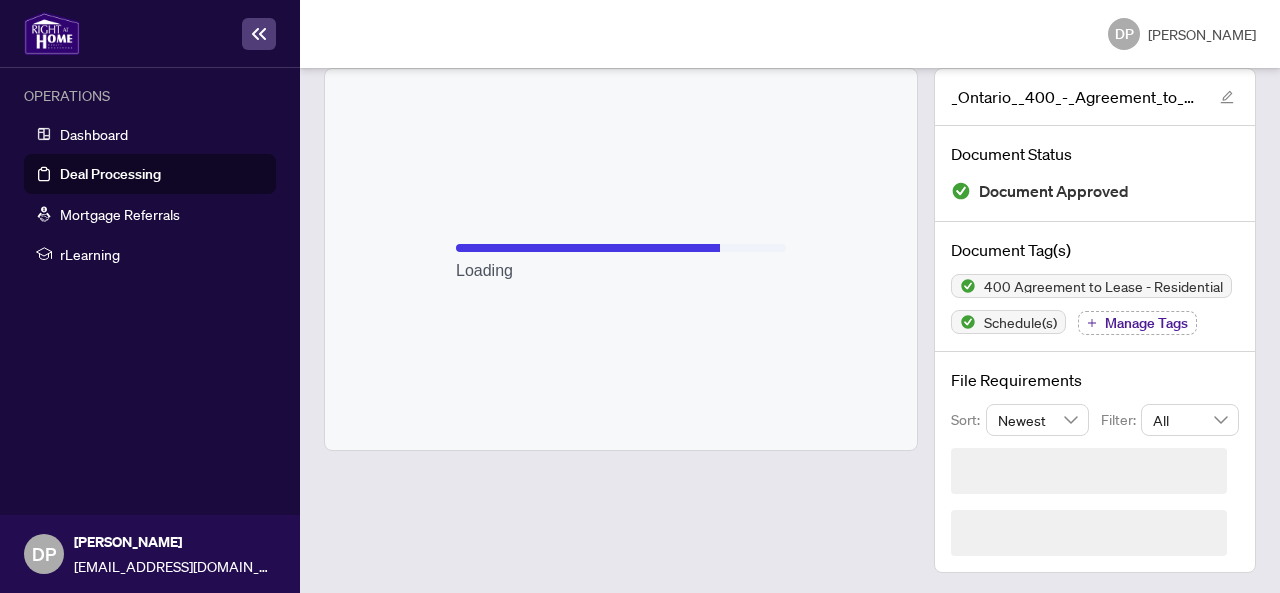 scroll, scrollTop: 56, scrollLeft: 0, axis: vertical 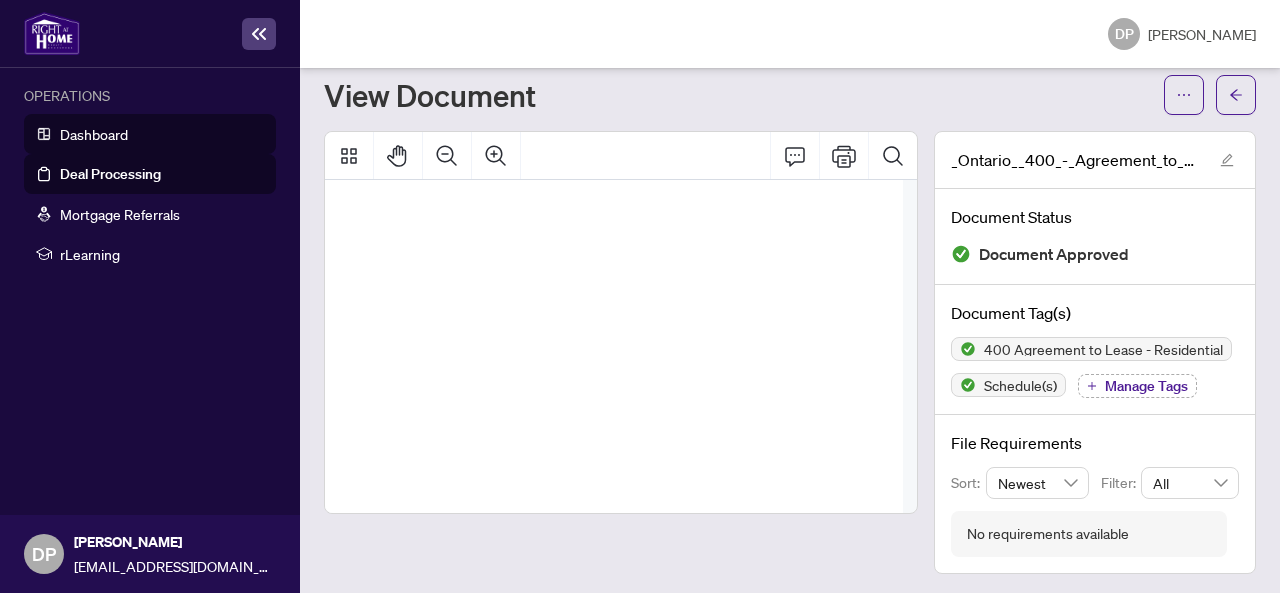 click on "Dashboard" at bounding box center [94, 134] 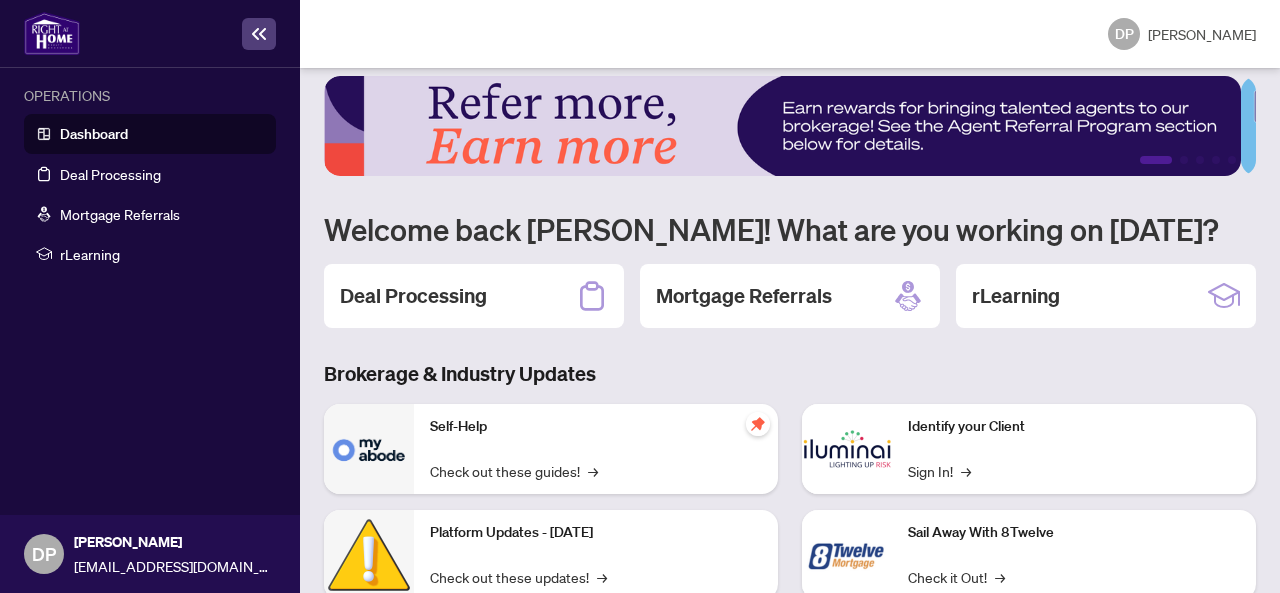 scroll, scrollTop: 0, scrollLeft: 0, axis: both 